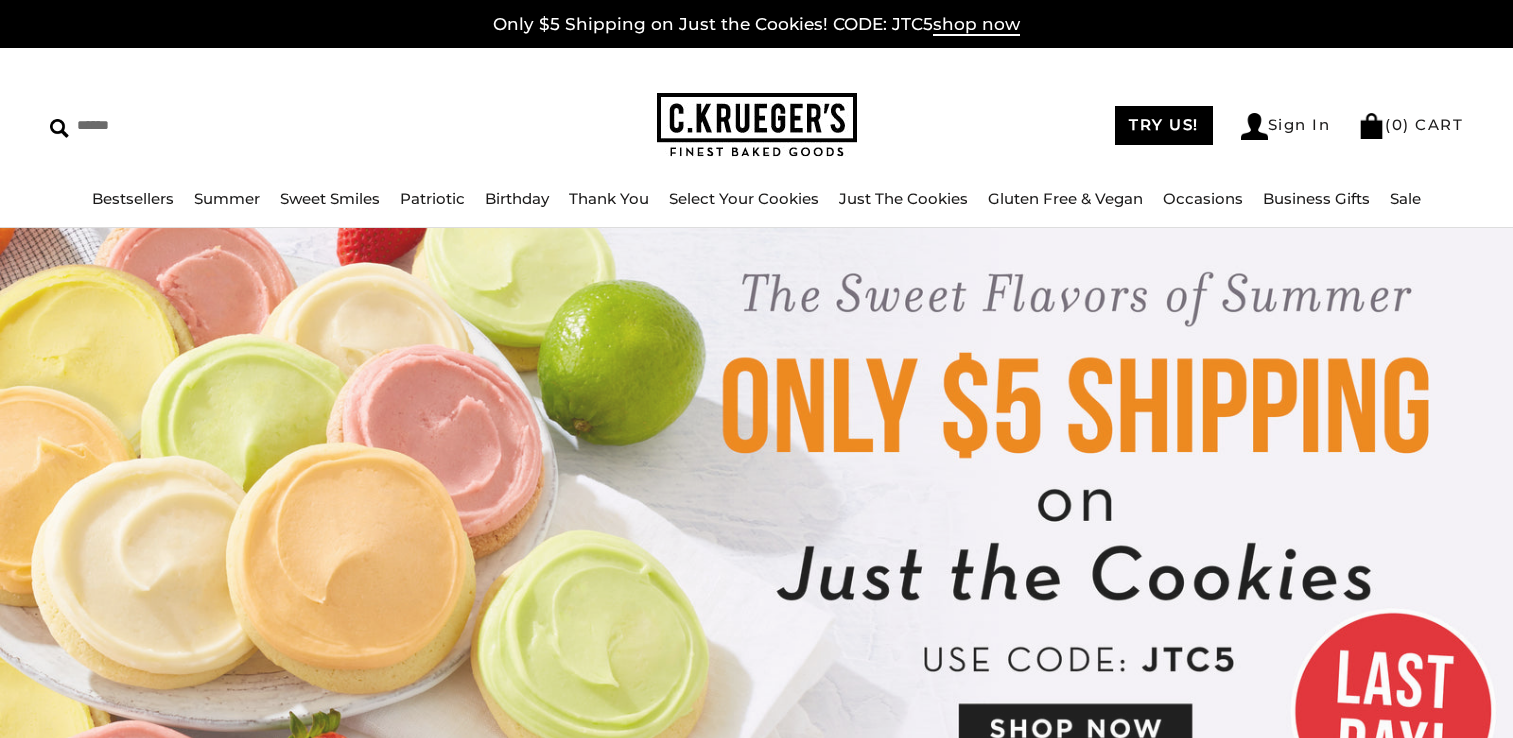 scroll, scrollTop: 0, scrollLeft: 0, axis: both 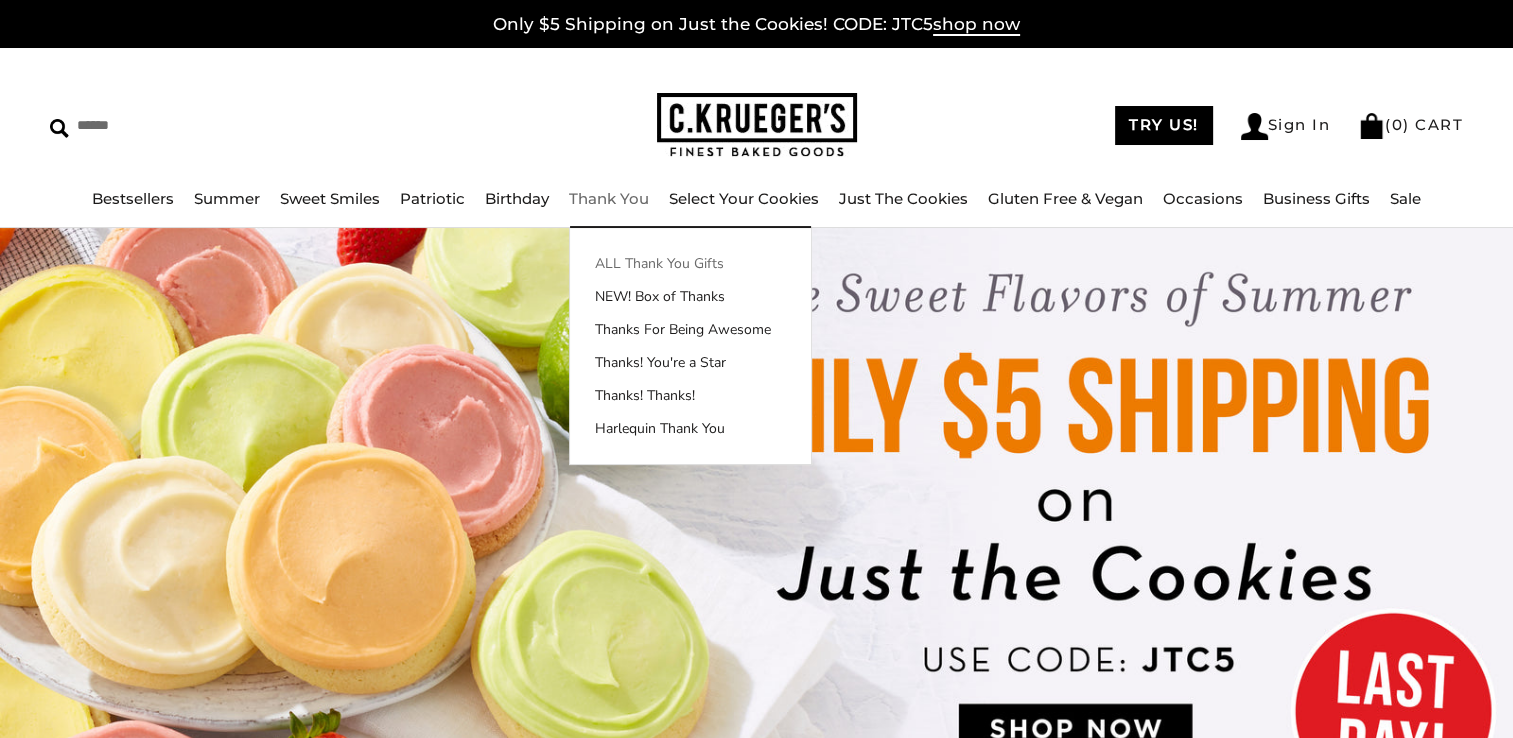 click on "ALL Thank You Gifts" at bounding box center (690, 263) 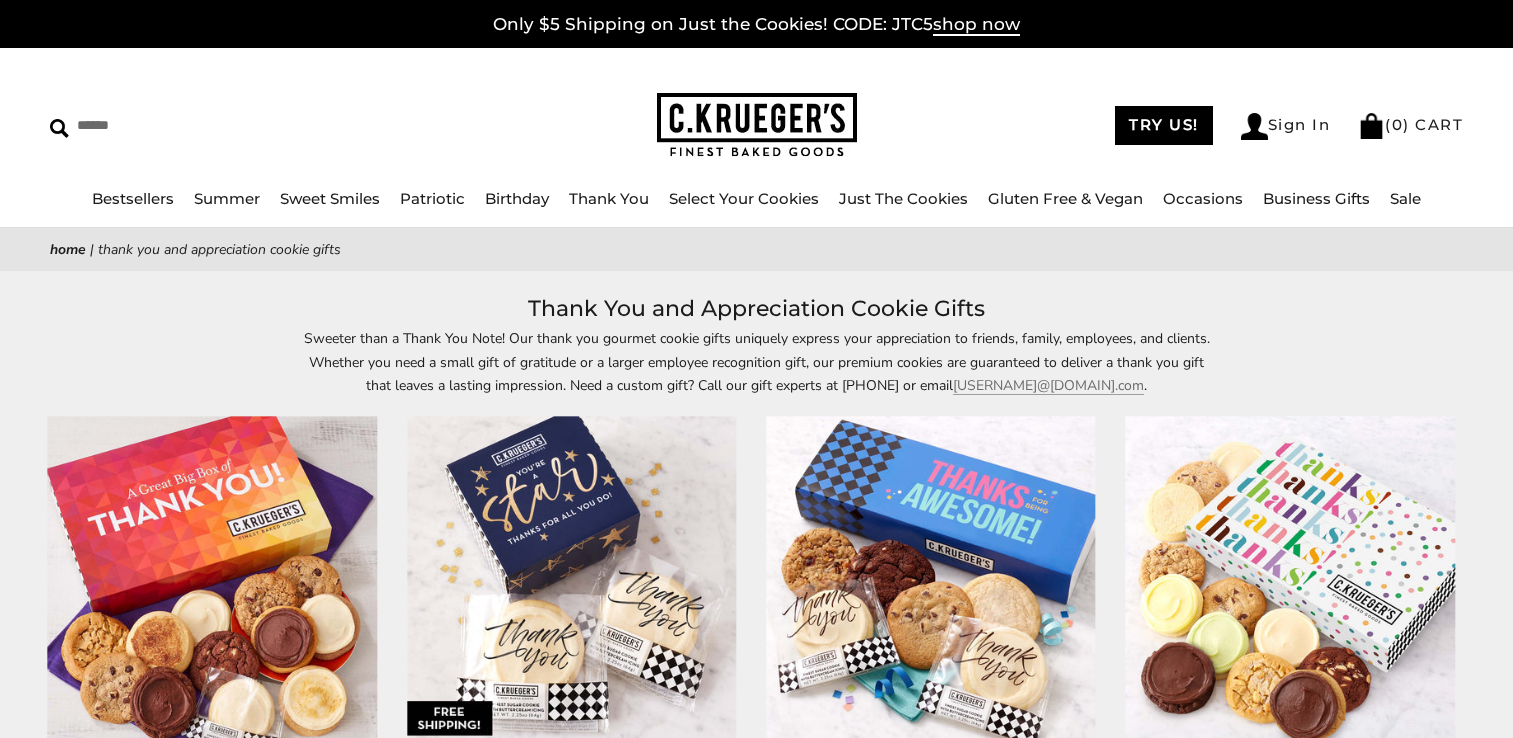 scroll, scrollTop: 0, scrollLeft: 0, axis: both 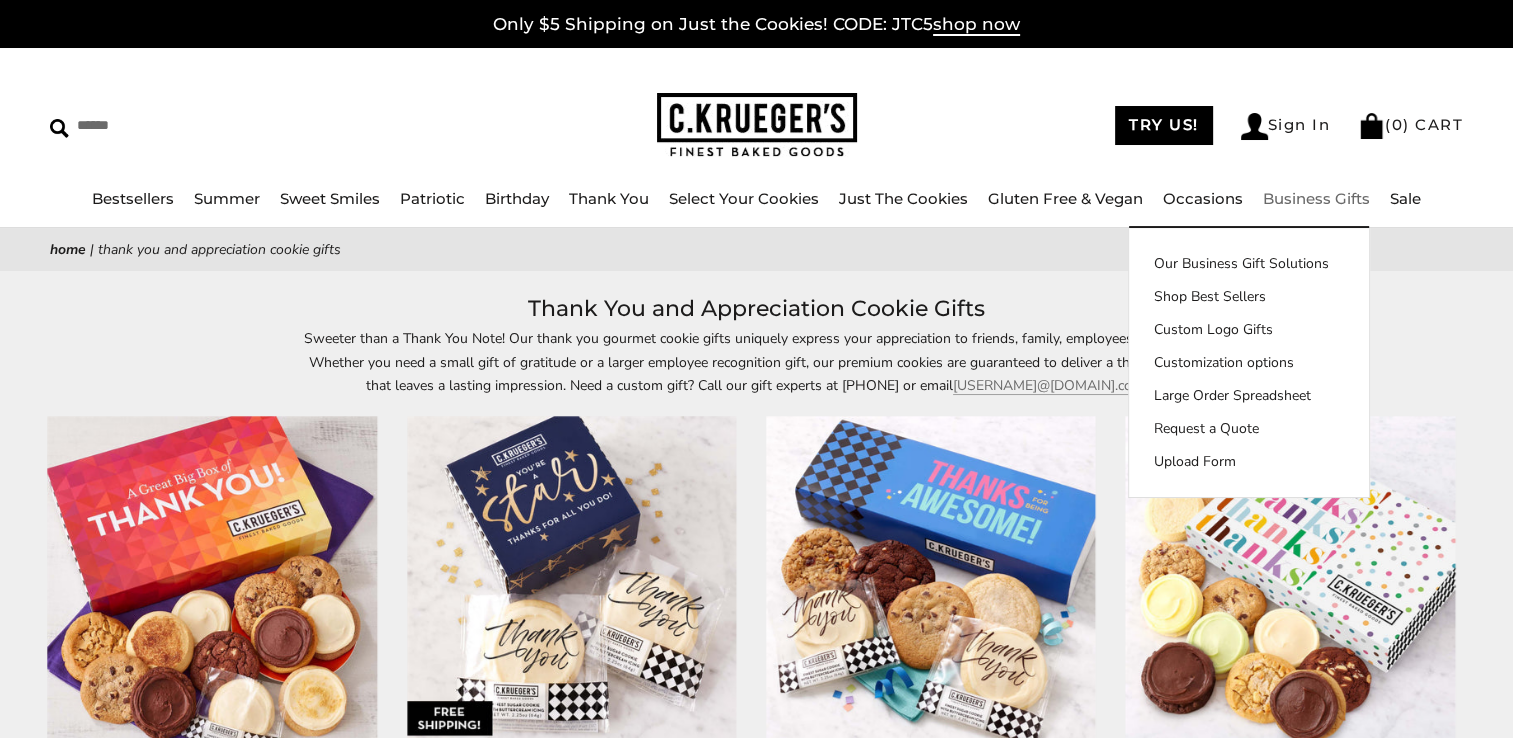 click on "Business Gifts" at bounding box center [1316, 198] 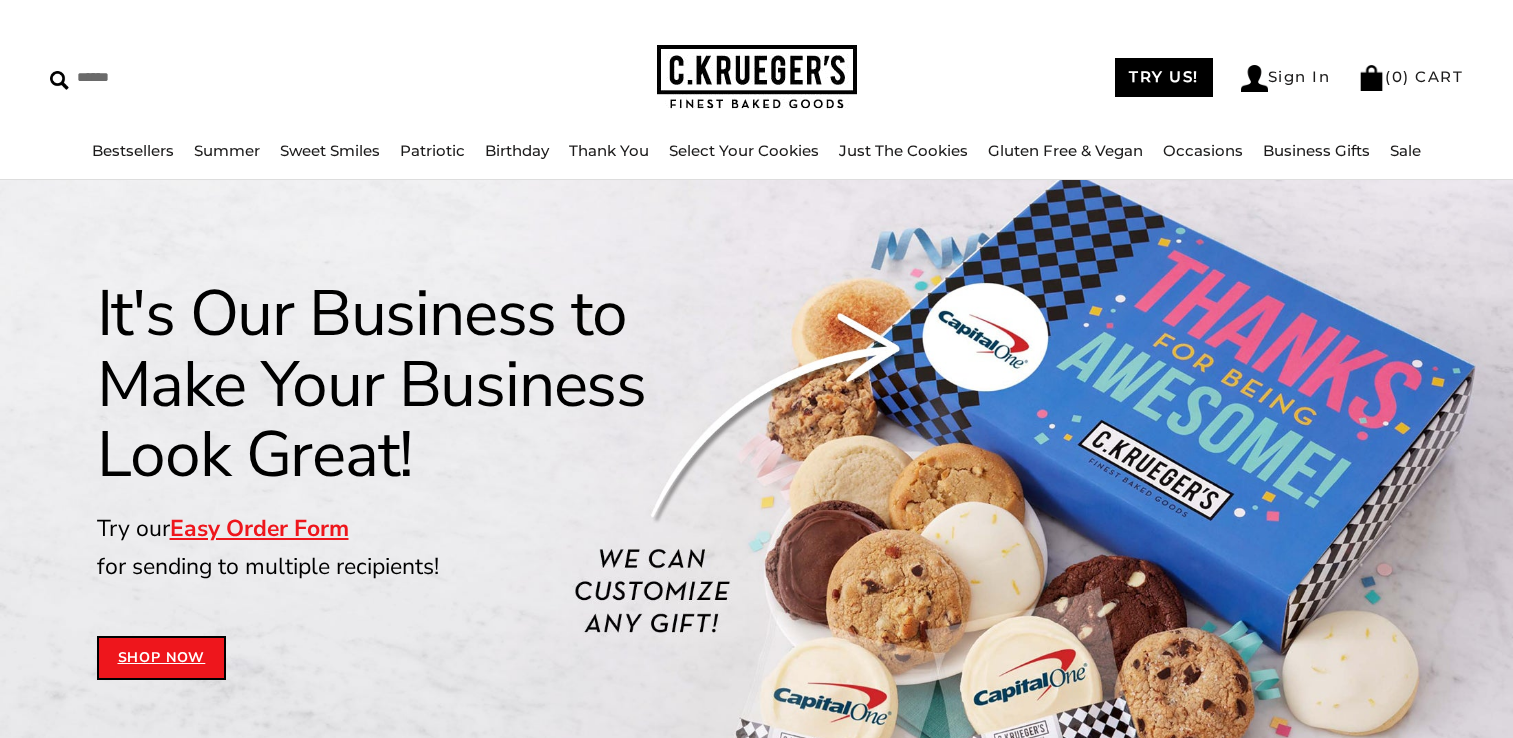 scroll, scrollTop: 0, scrollLeft: 0, axis: both 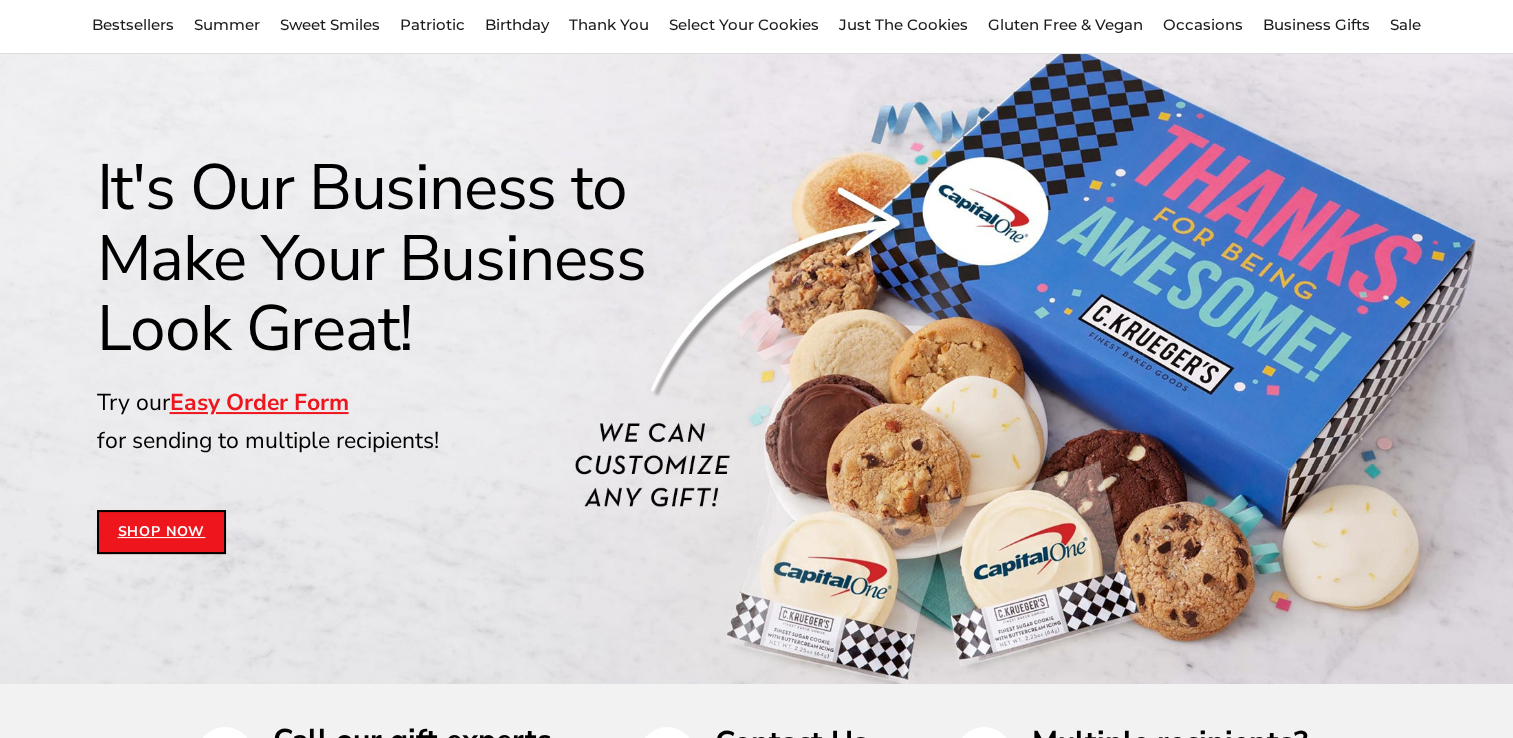 click on "Shop Now" at bounding box center (162, 532) 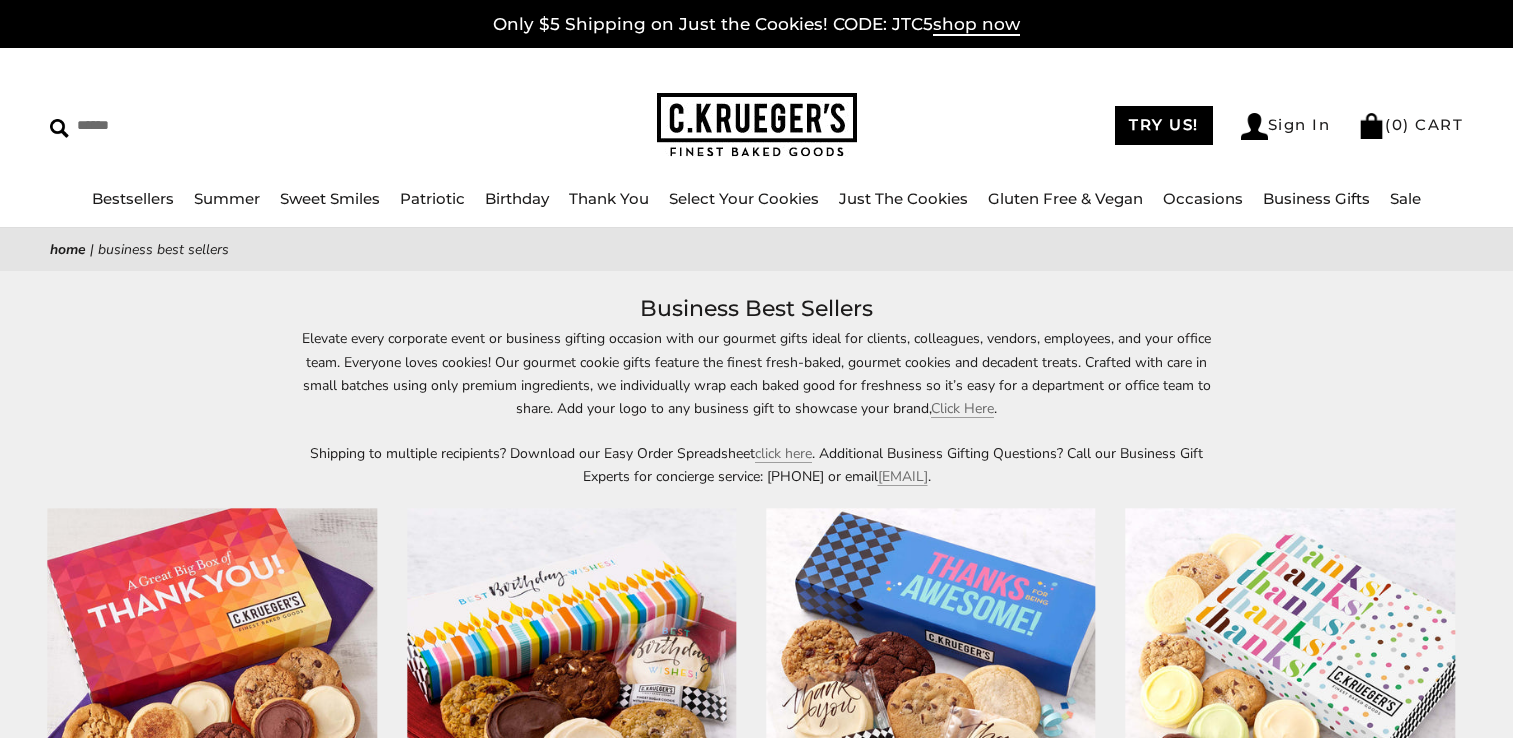 scroll, scrollTop: 0, scrollLeft: 0, axis: both 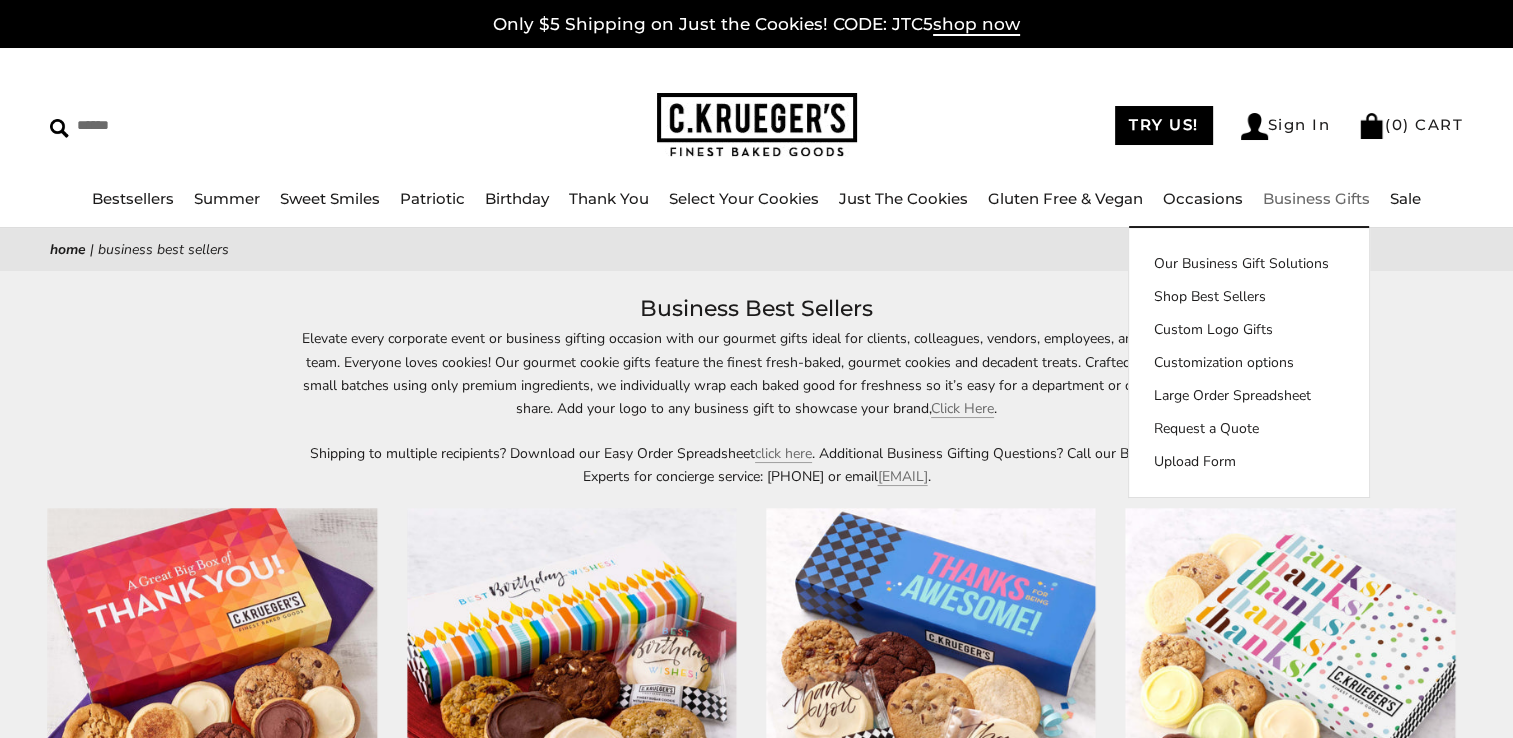 click on "Business Gifts" at bounding box center [1316, 198] 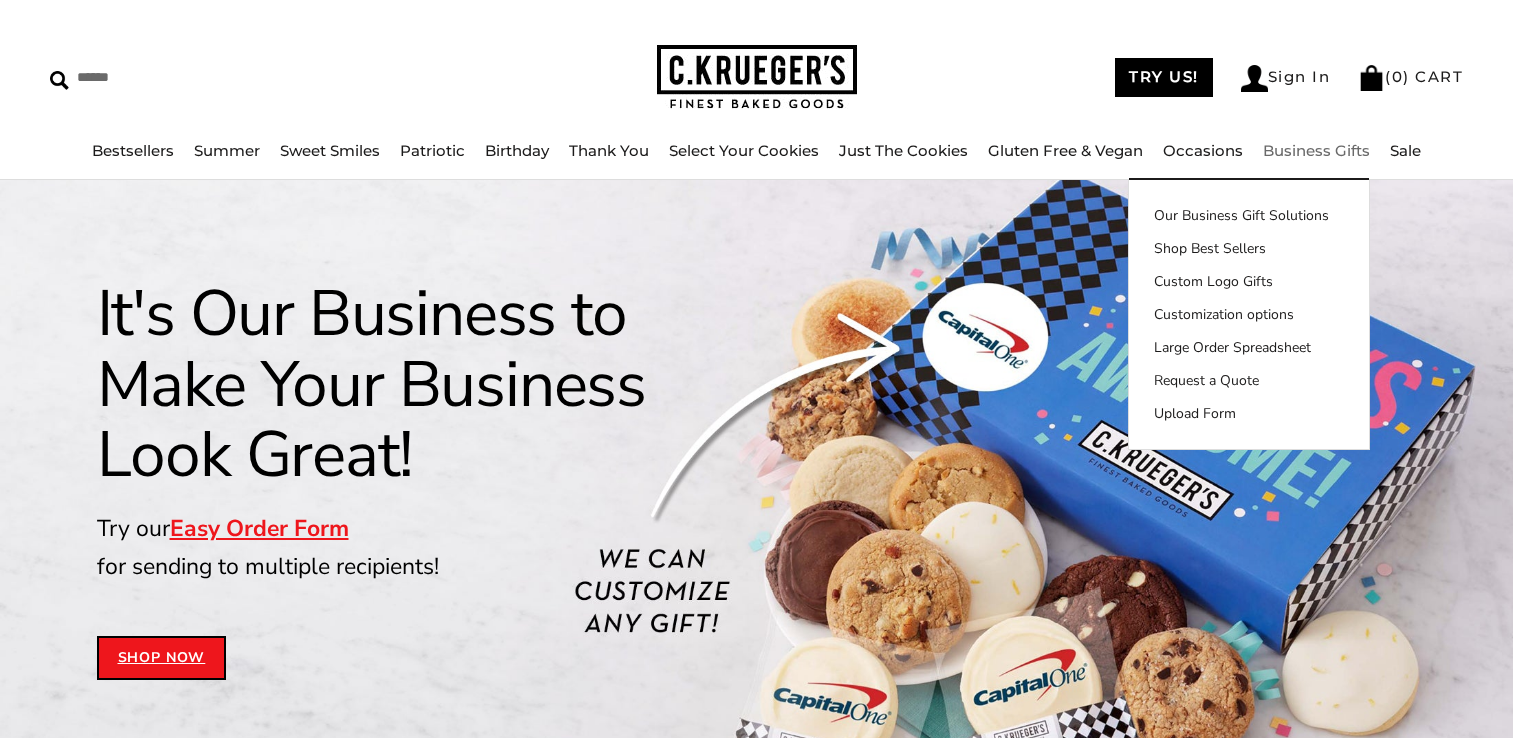 scroll, scrollTop: 0, scrollLeft: 0, axis: both 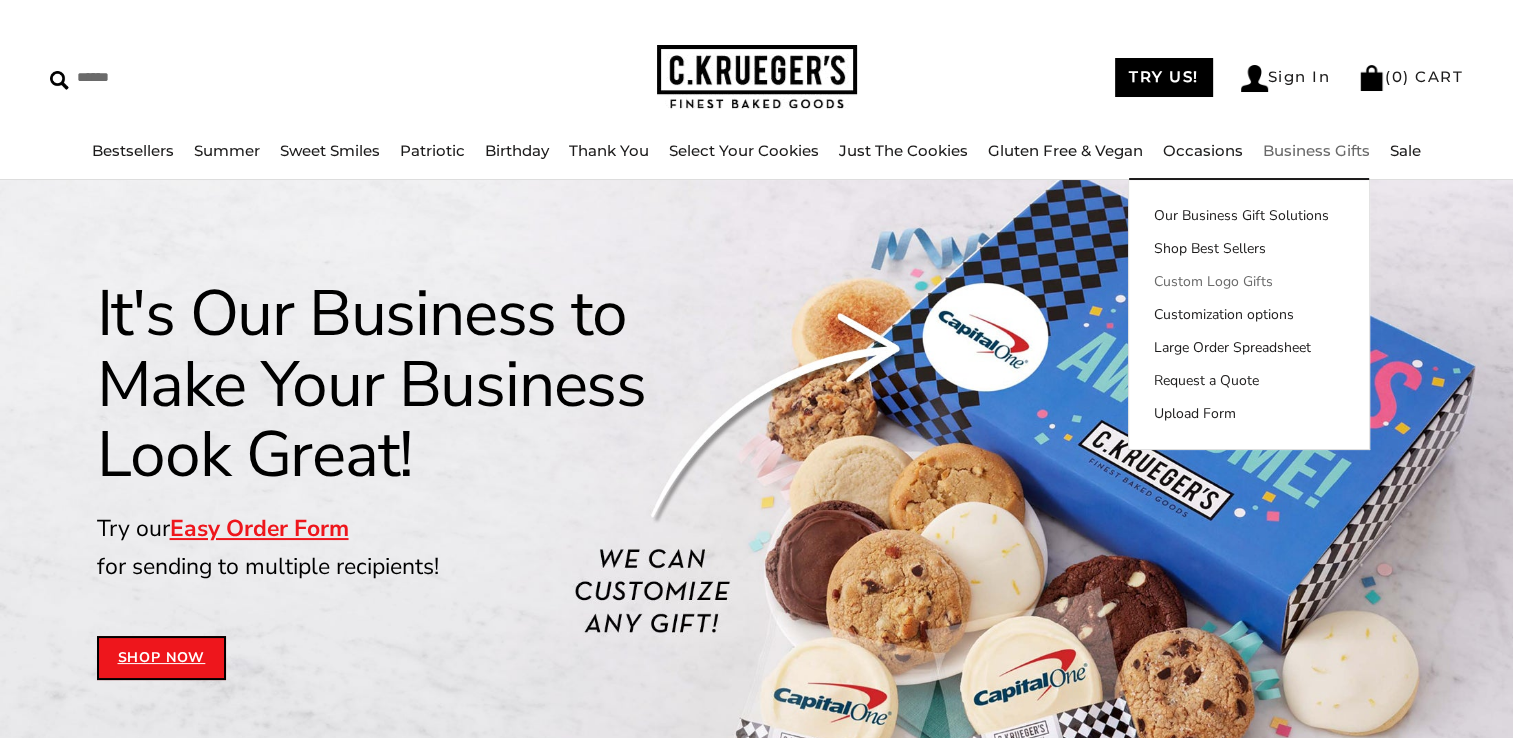 click on "Custom Logo Gifts" at bounding box center [1249, 281] 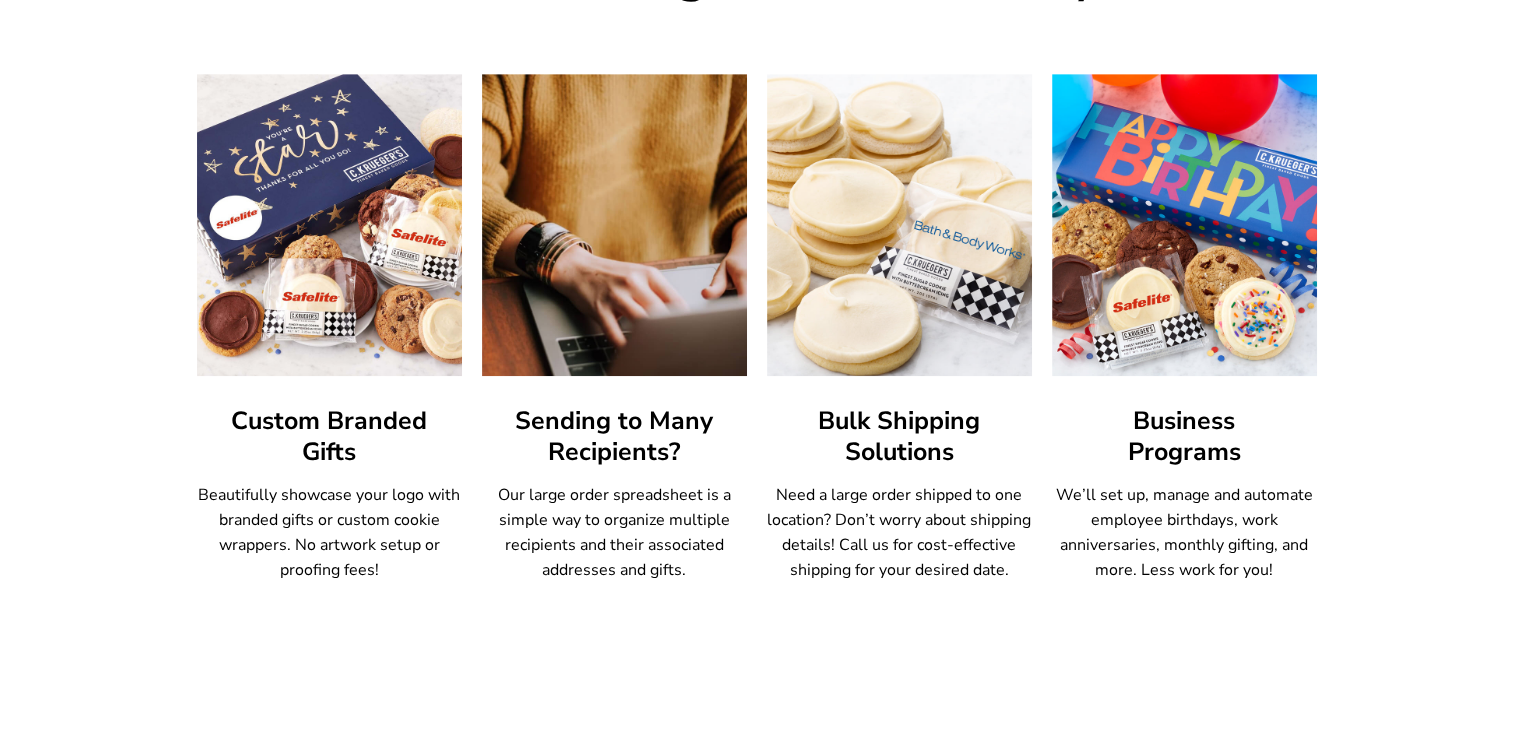 scroll, scrollTop: 1139, scrollLeft: 0, axis: vertical 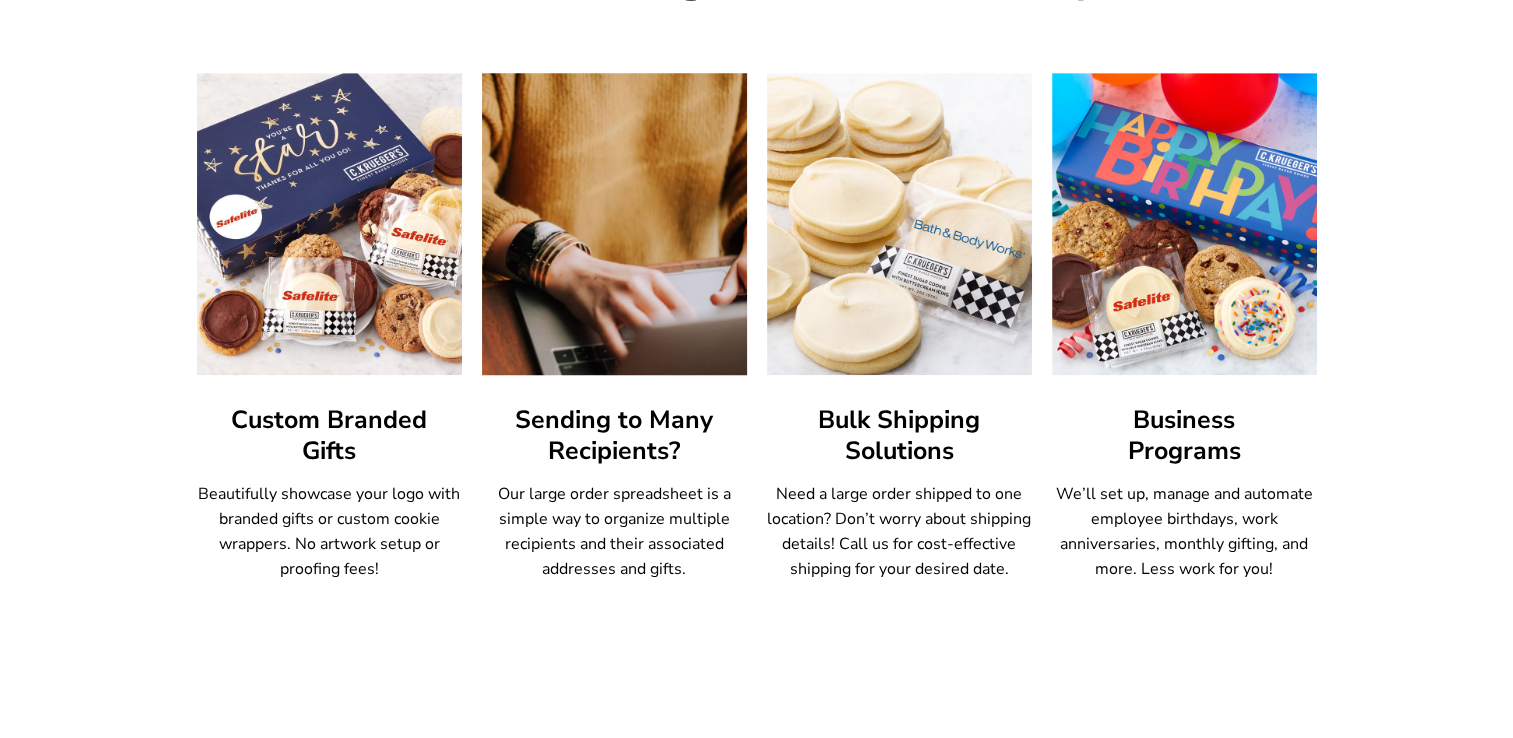 click at bounding box center [614, 224] 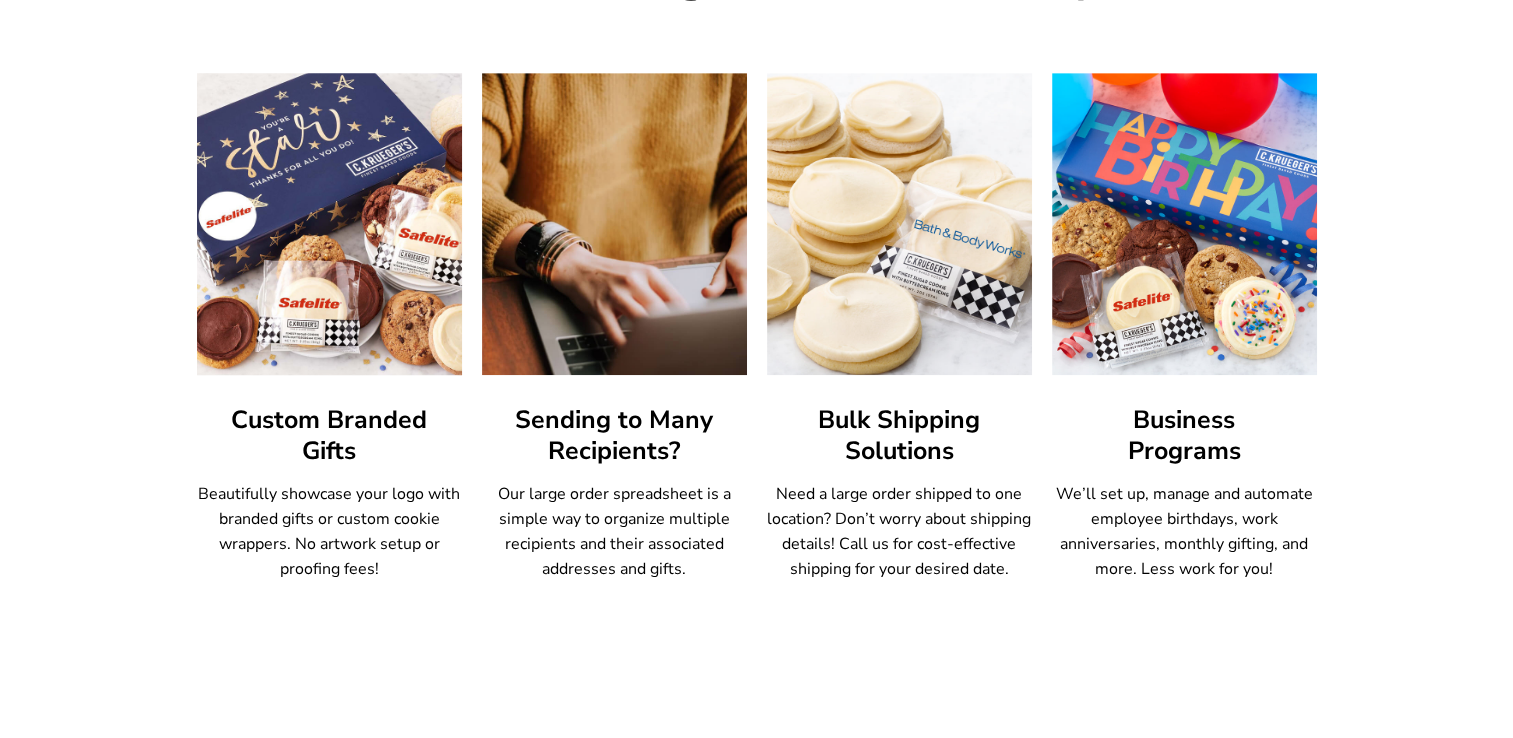 click at bounding box center (329, 224) 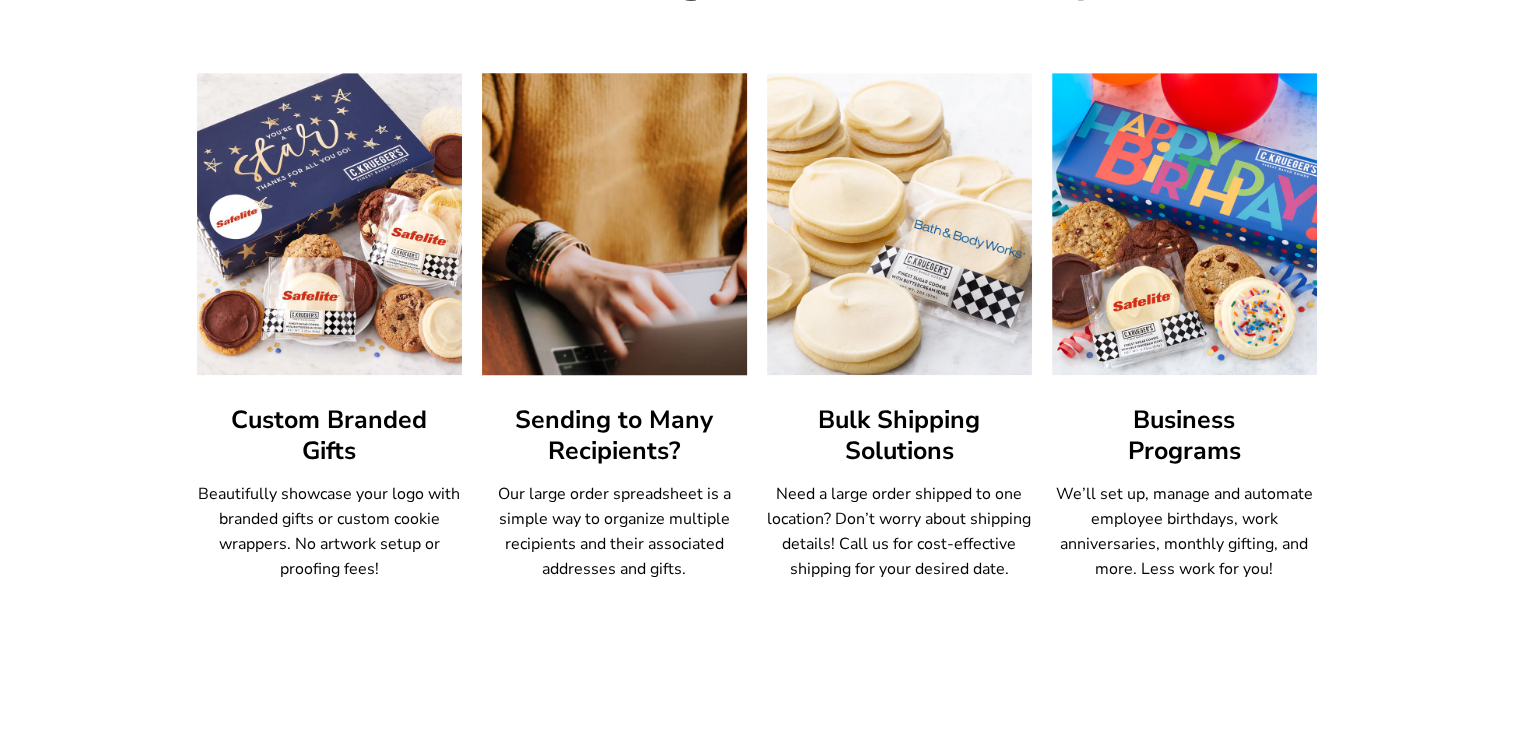 click at bounding box center (614, 224) 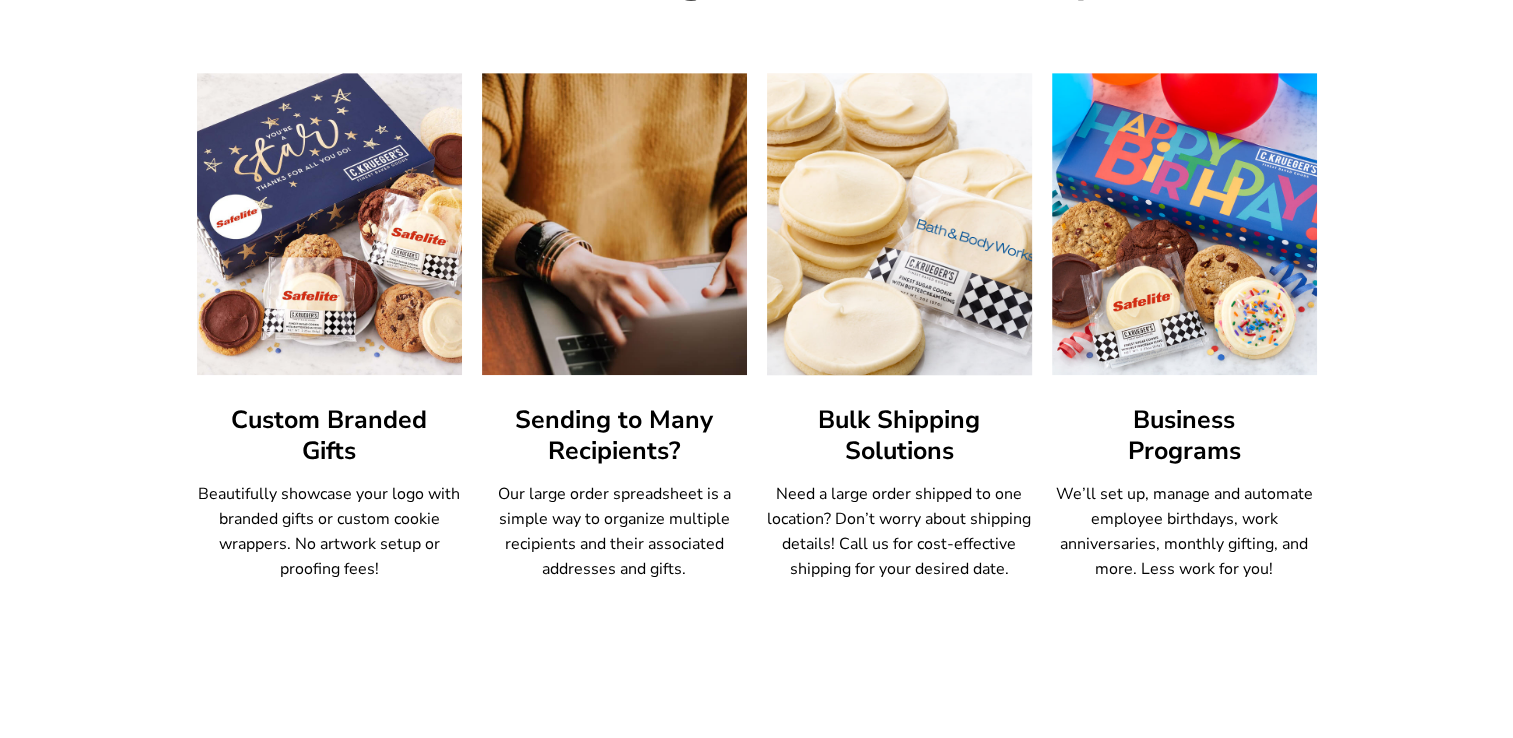 click at bounding box center (899, 224) 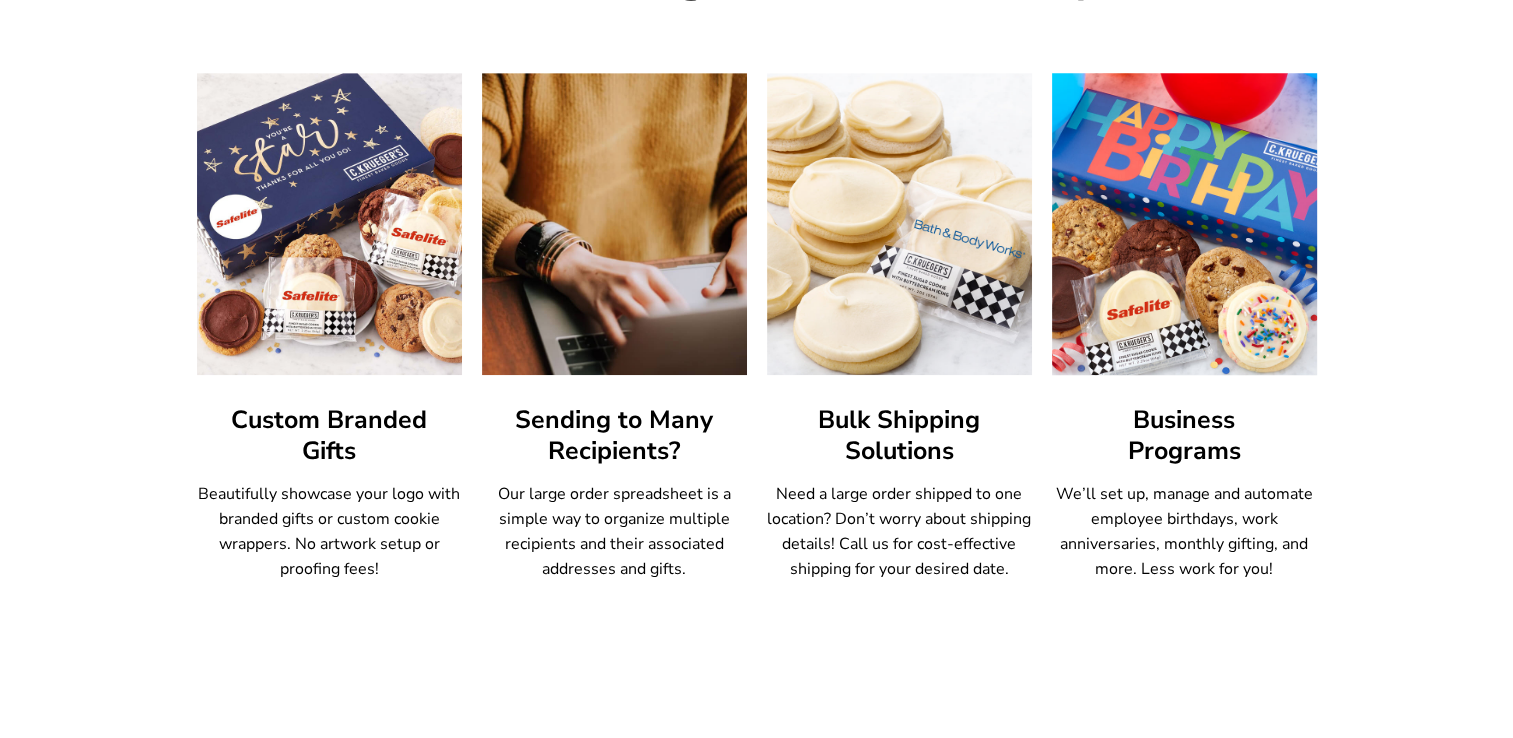 click at bounding box center (1184, 224) 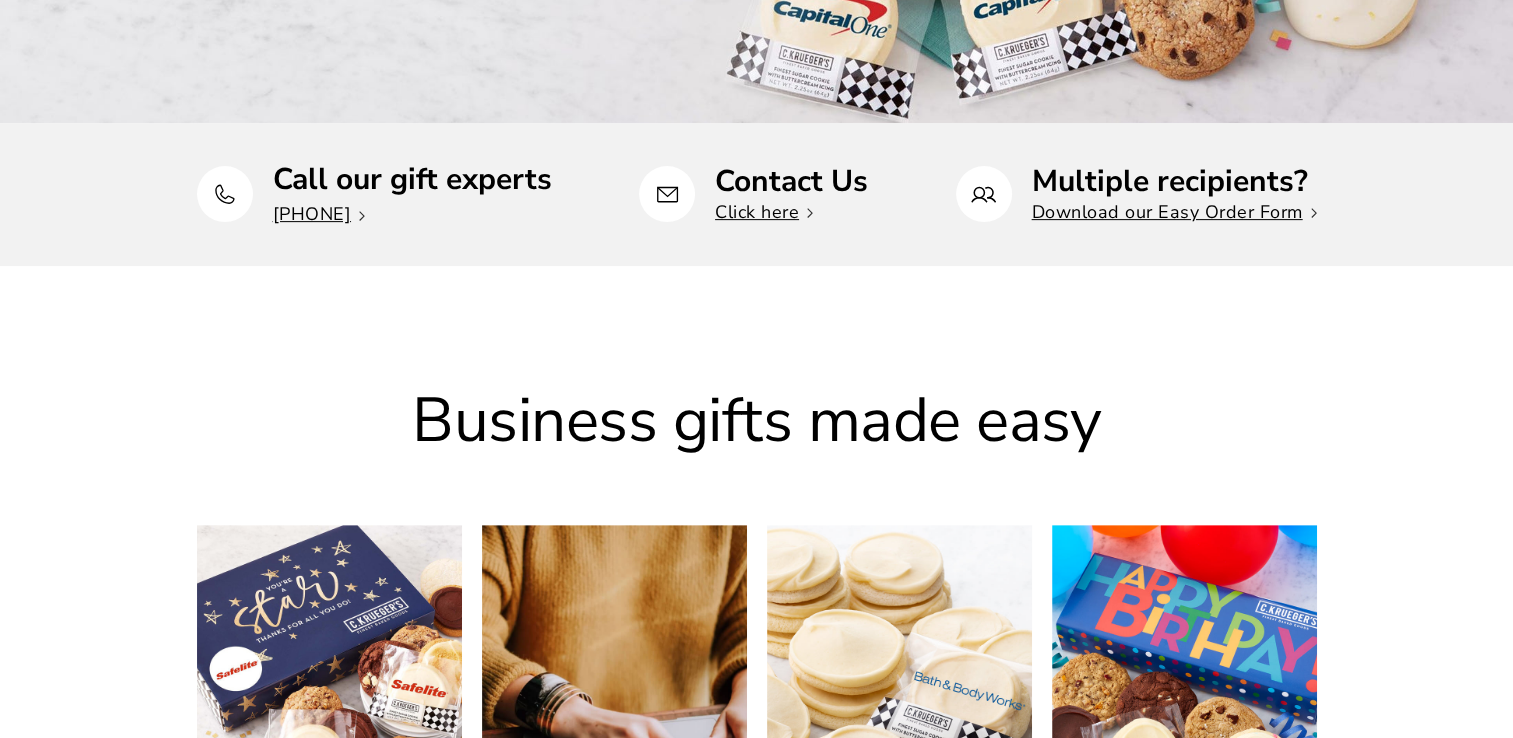 scroll, scrollTop: 686, scrollLeft: 0, axis: vertical 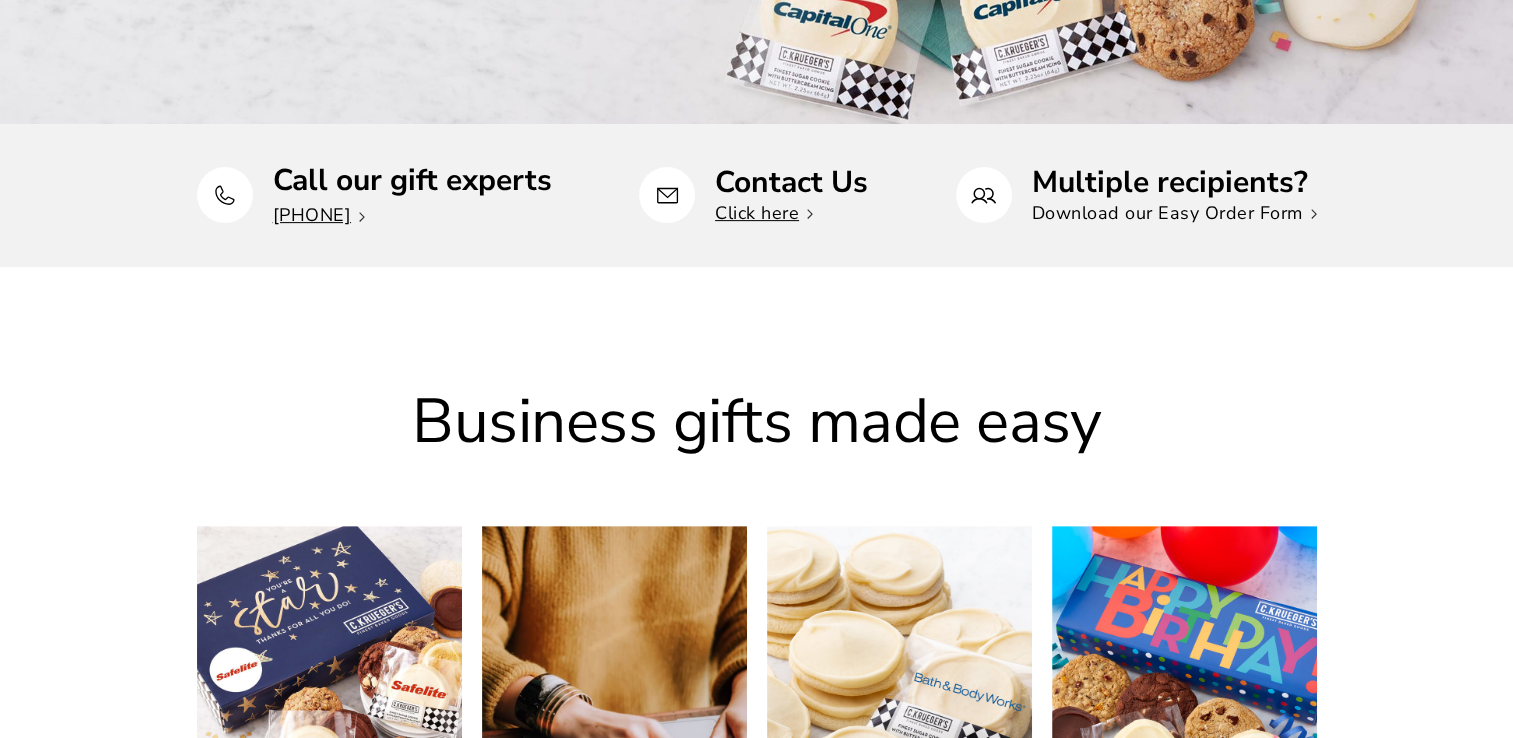 click on "Download our Easy Order Form" at bounding box center [1174, 213] 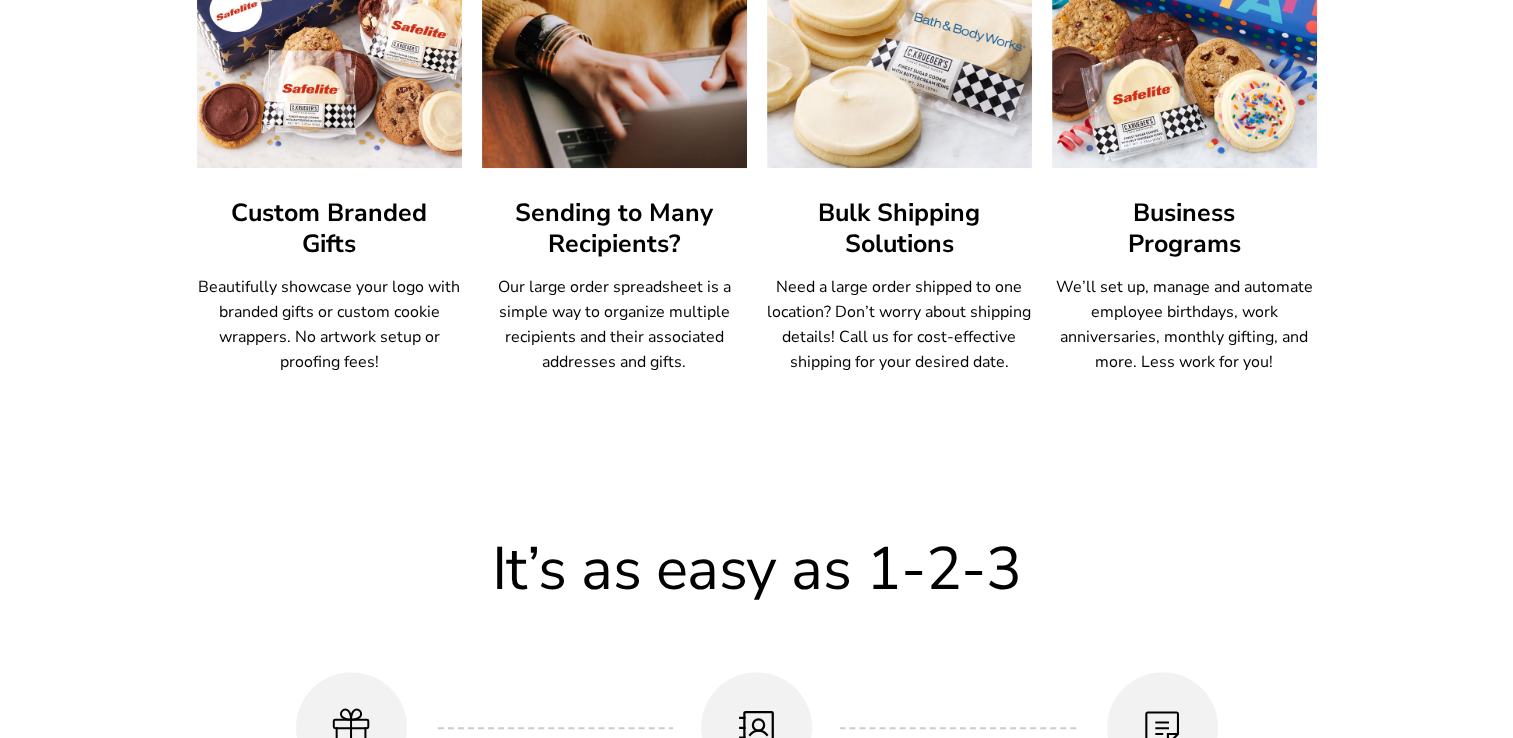 click on "Sending to Many Recipients?" at bounding box center (614, 229) 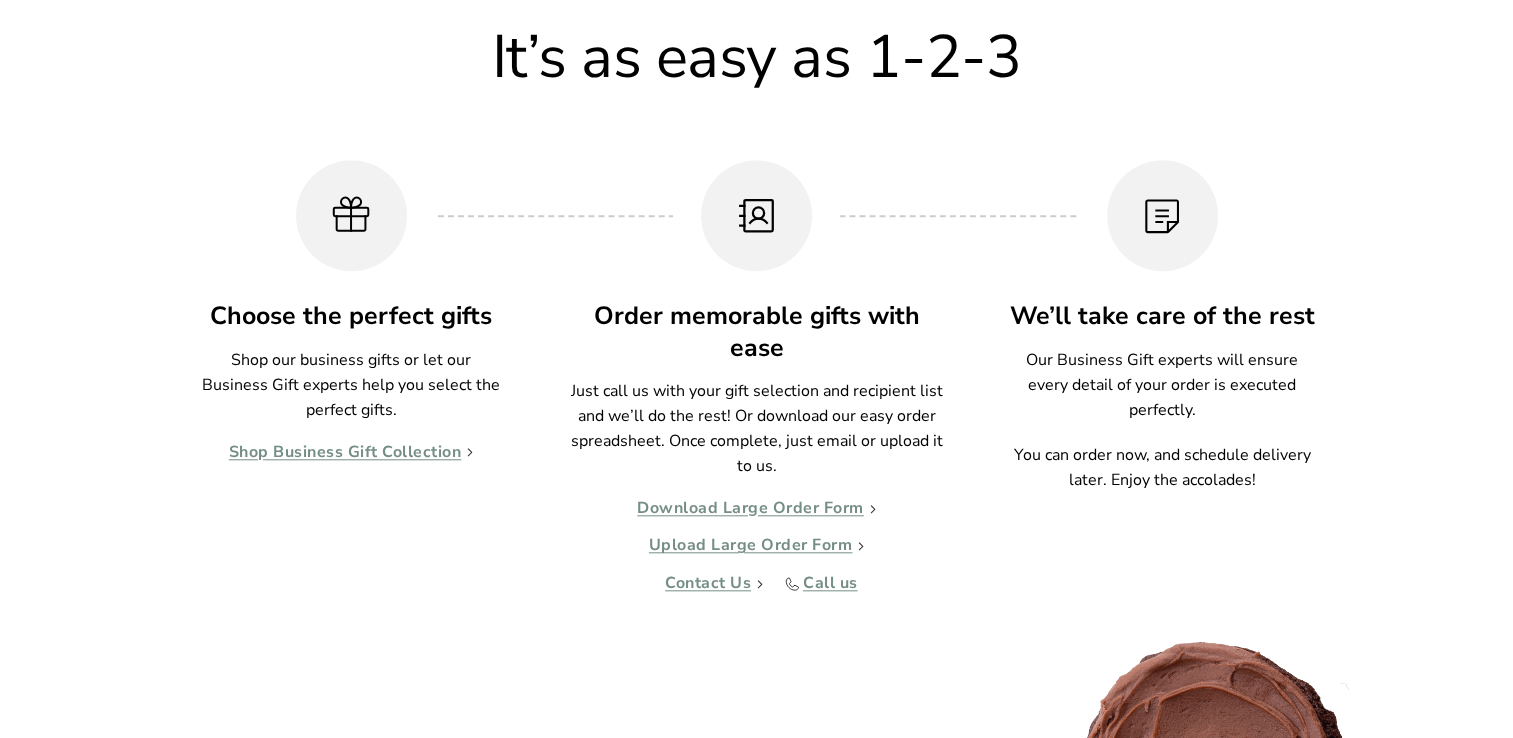 scroll, scrollTop: 1859, scrollLeft: 0, axis: vertical 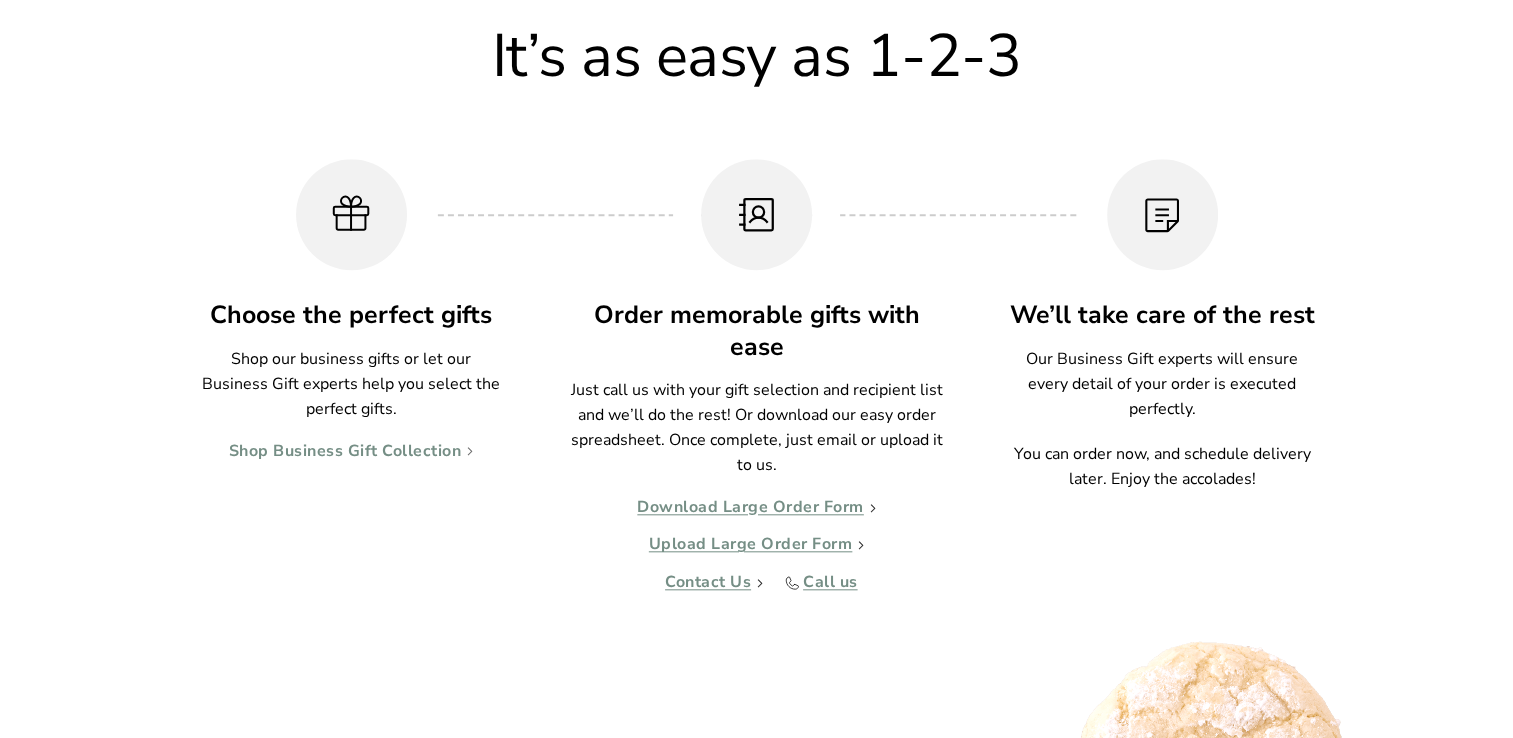 click on "Shop Business Gift Collection" at bounding box center [351, 452] 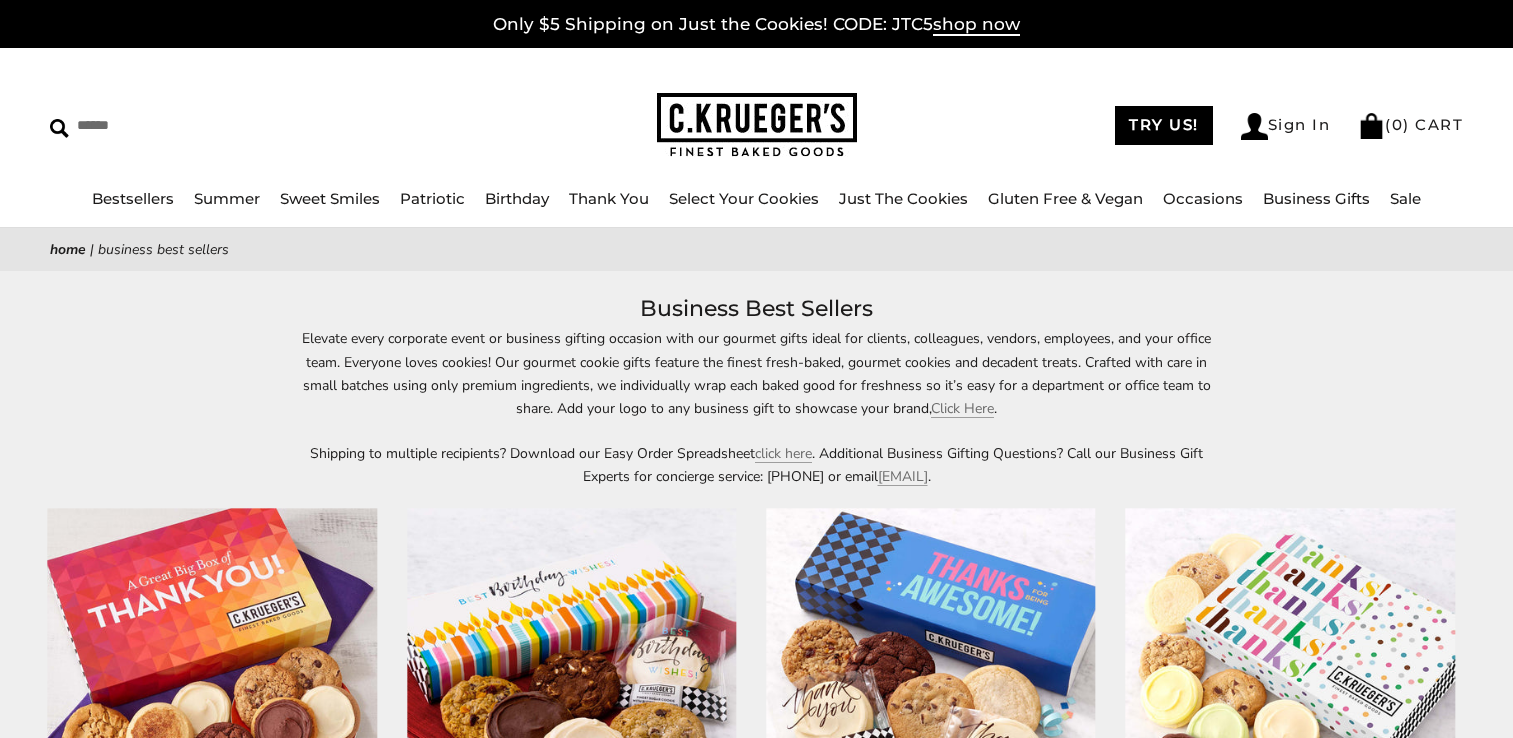 scroll, scrollTop: 0, scrollLeft: 0, axis: both 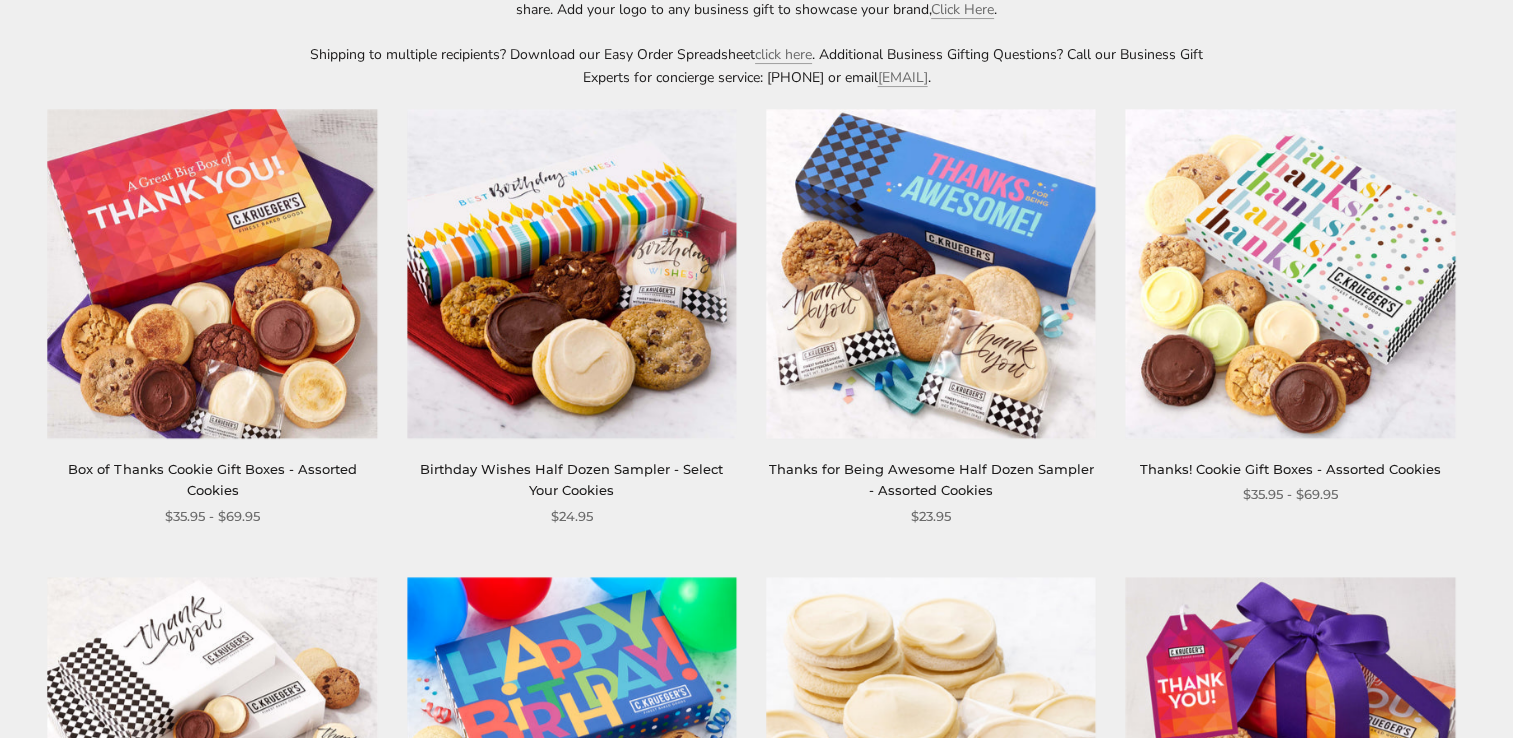 click at bounding box center [212, 273] 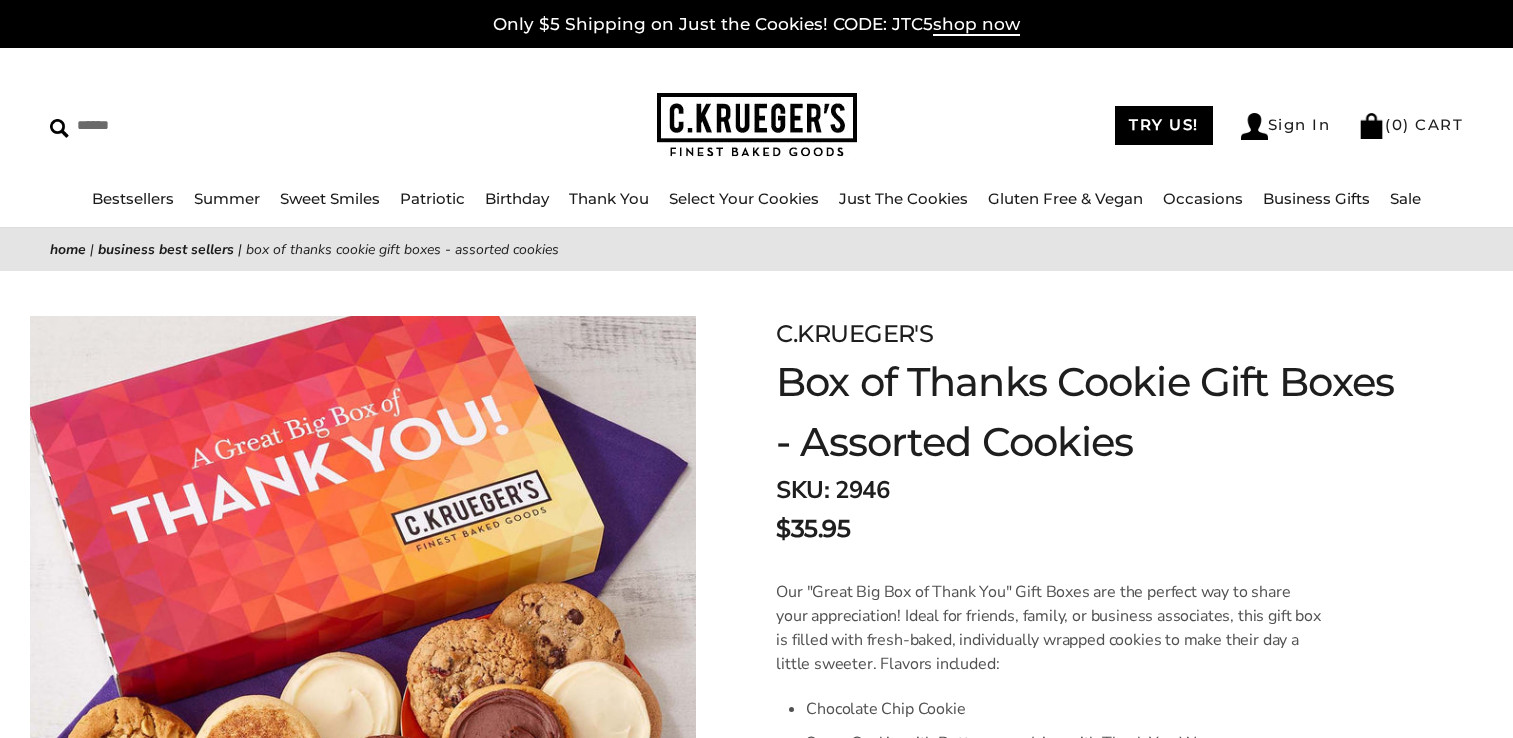scroll, scrollTop: 0, scrollLeft: 0, axis: both 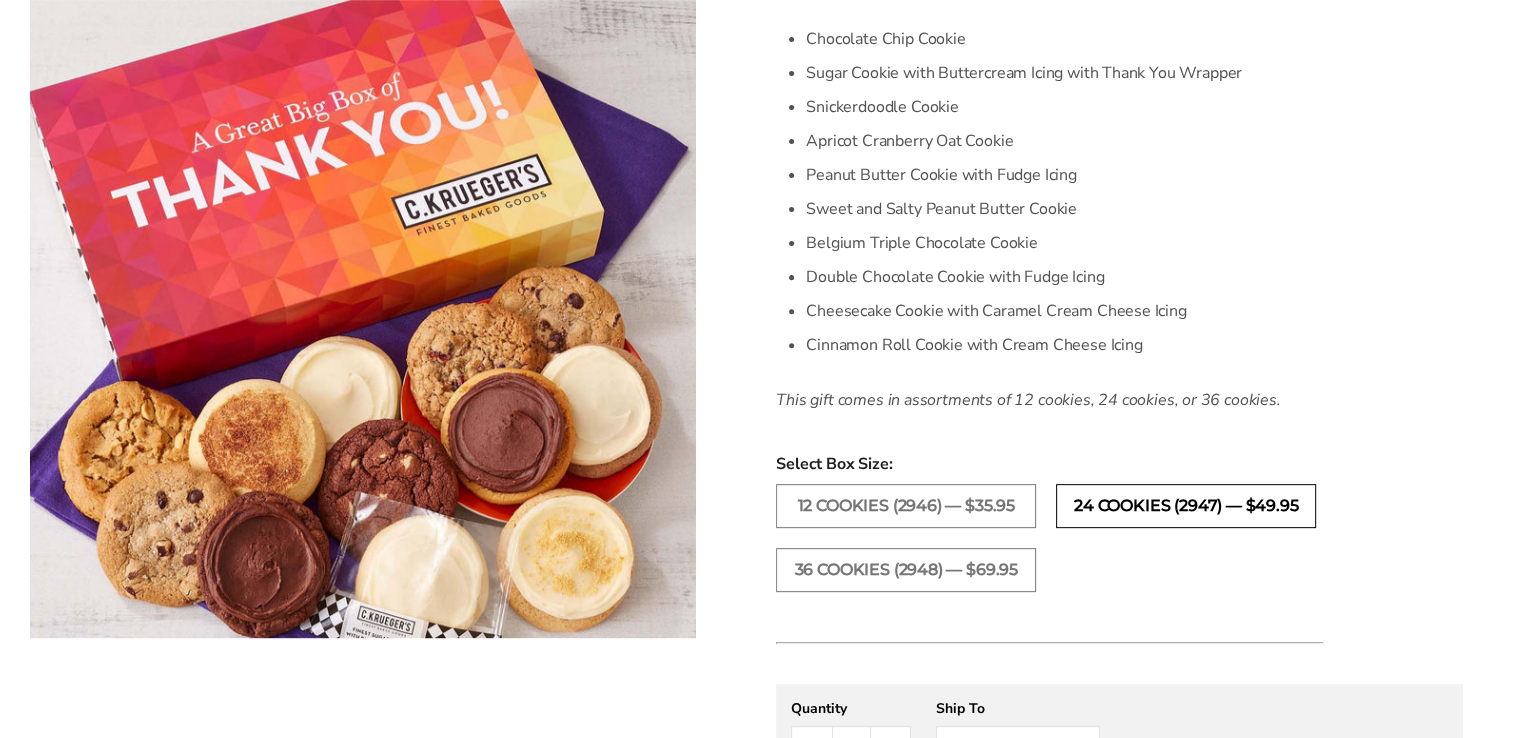 click on "24 COOKIES (2947) — $49.95" at bounding box center (1186, 506) 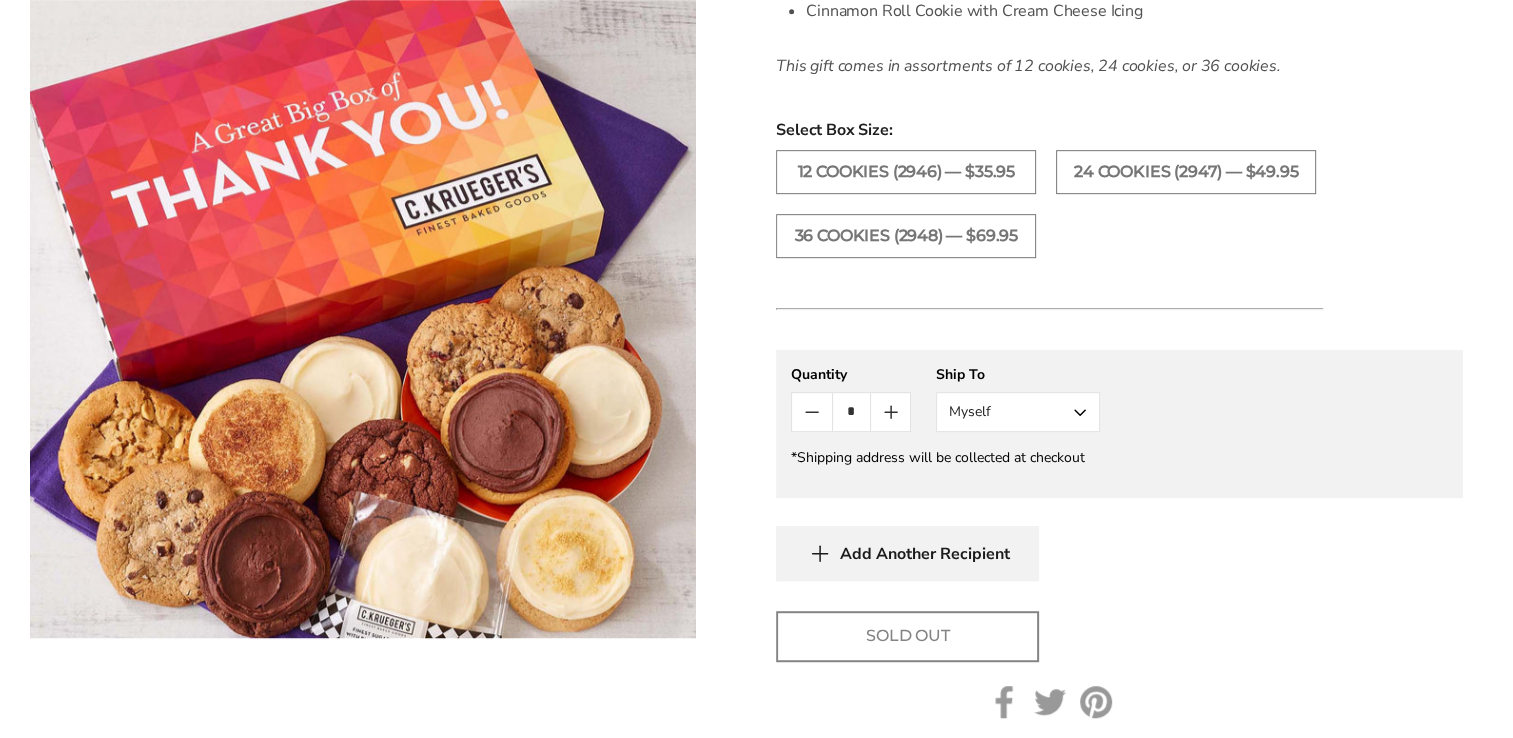 scroll, scrollTop: 920, scrollLeft: 0, axis: vertical 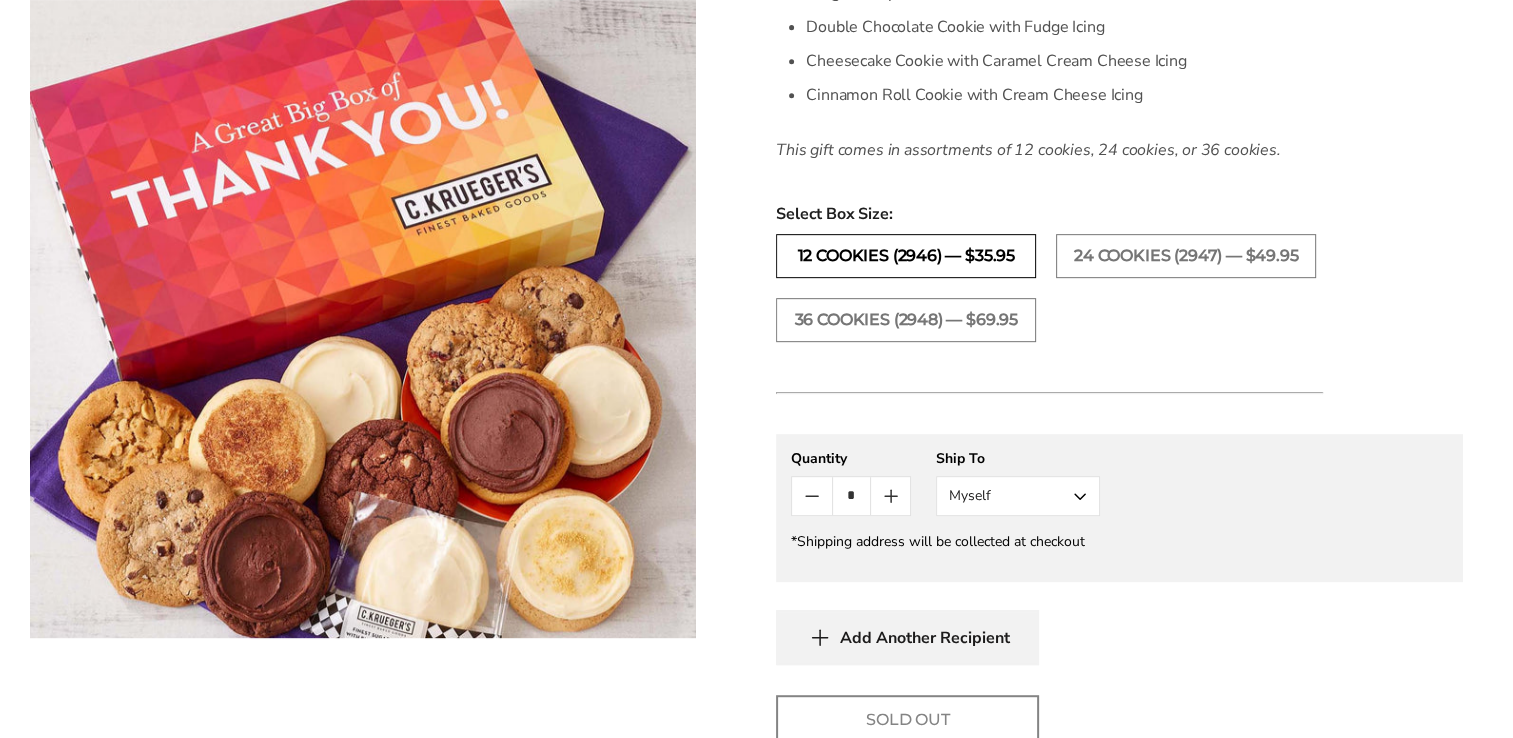click on "12 COOKIES (2946) — $35.95" at bounding box center (906, 256) 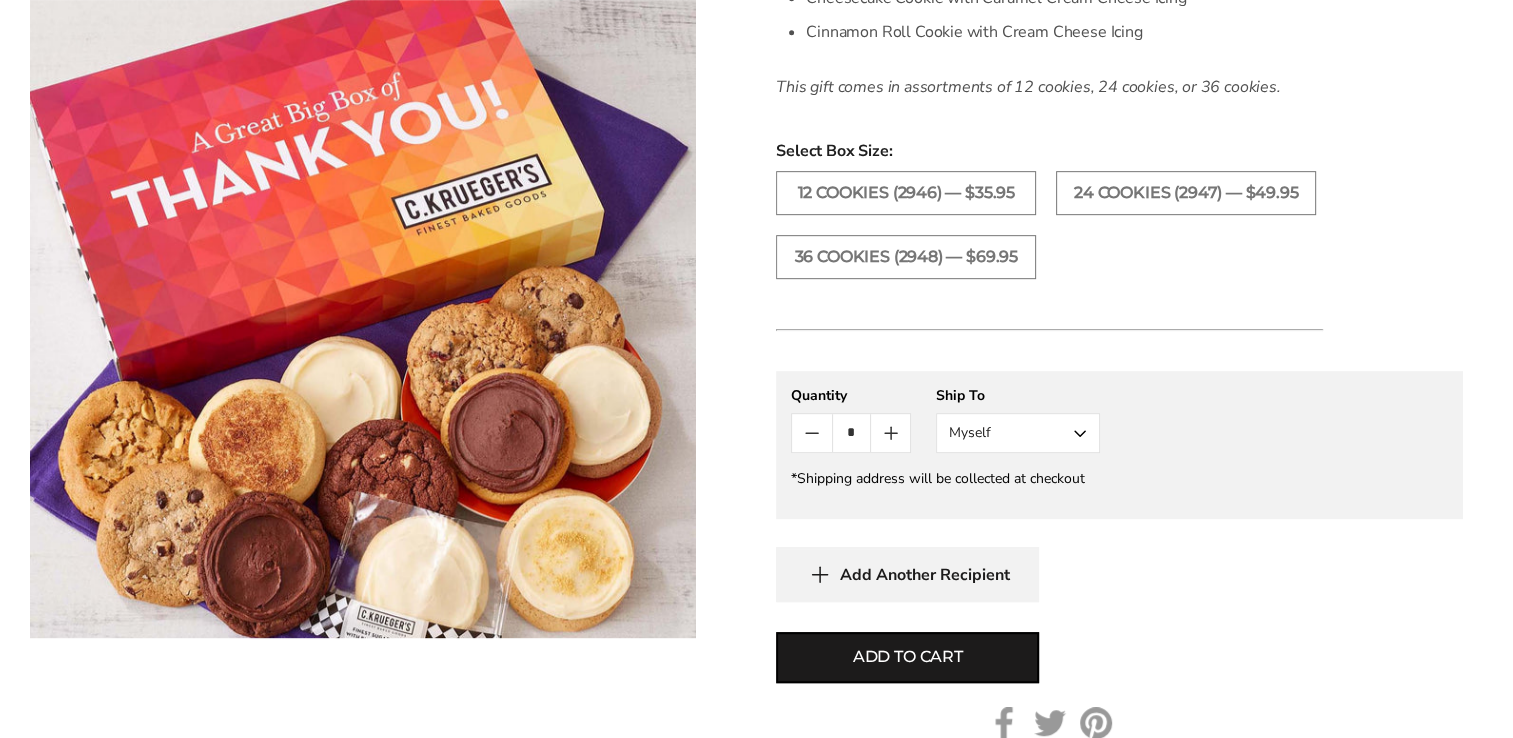 scroll, scrollTop: 984, scrollLeft: 0, axis: vertical 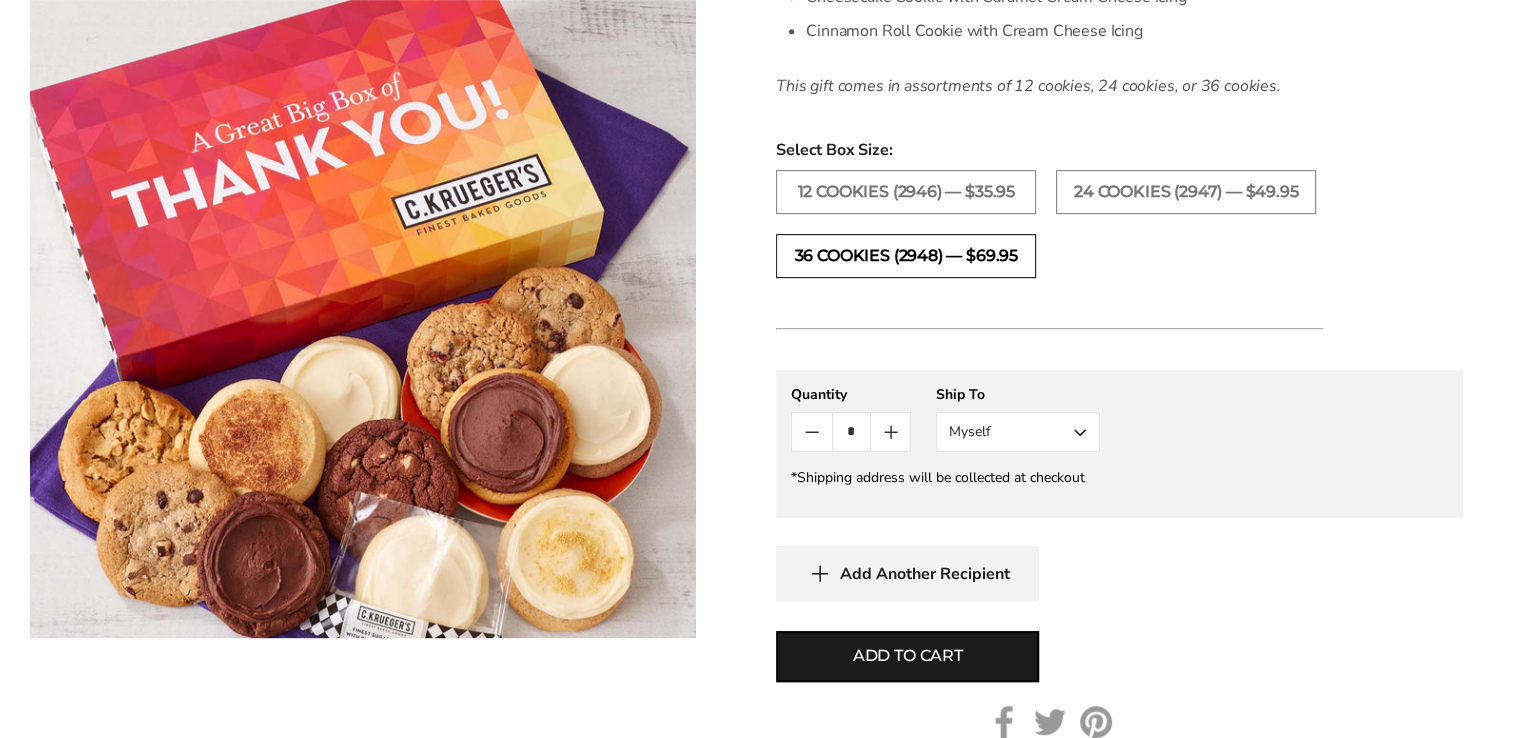 click on "36 COOKIES (2948) — $69.95" at bounding box center [906, 256] 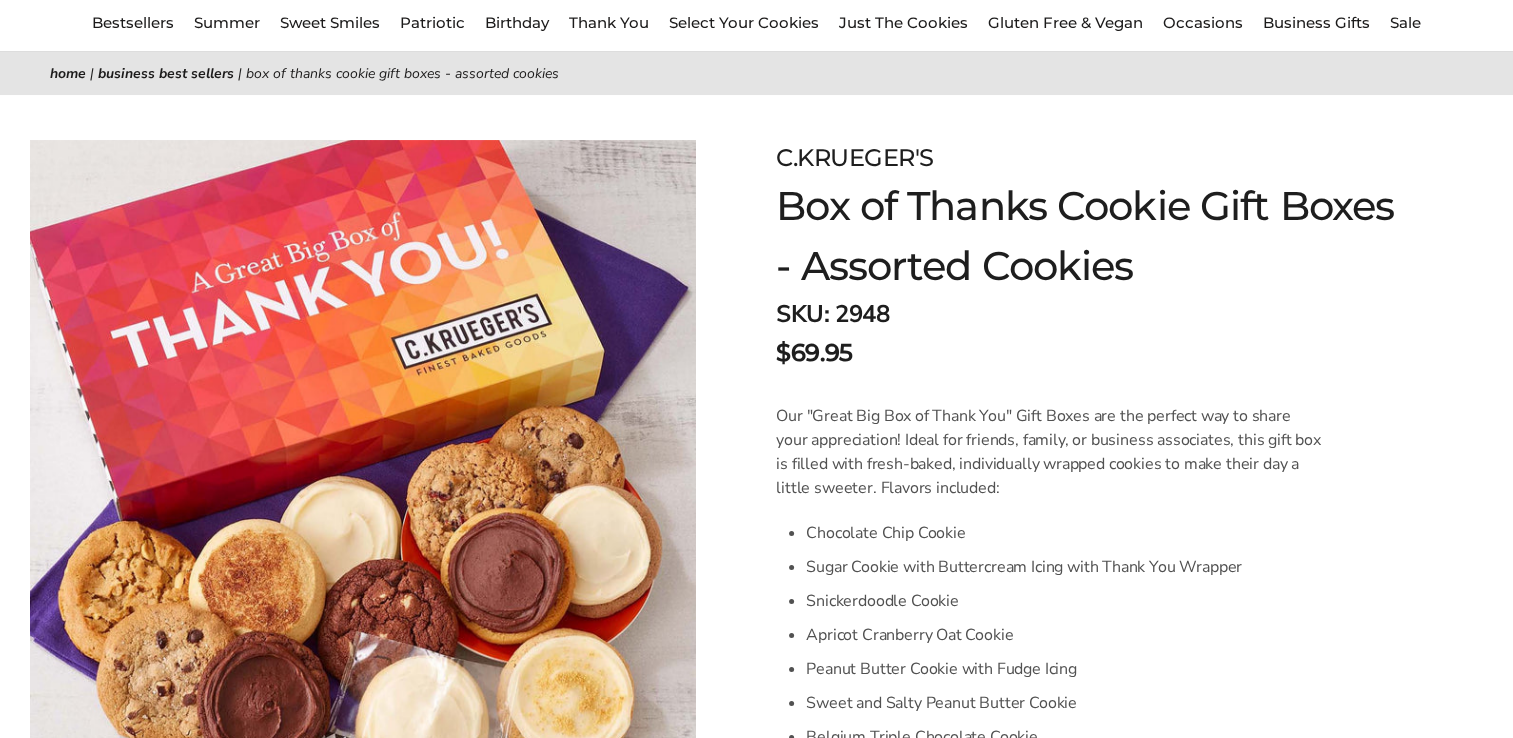 scroll, scrollTop: 0, scrollLeft: 0, axis: both 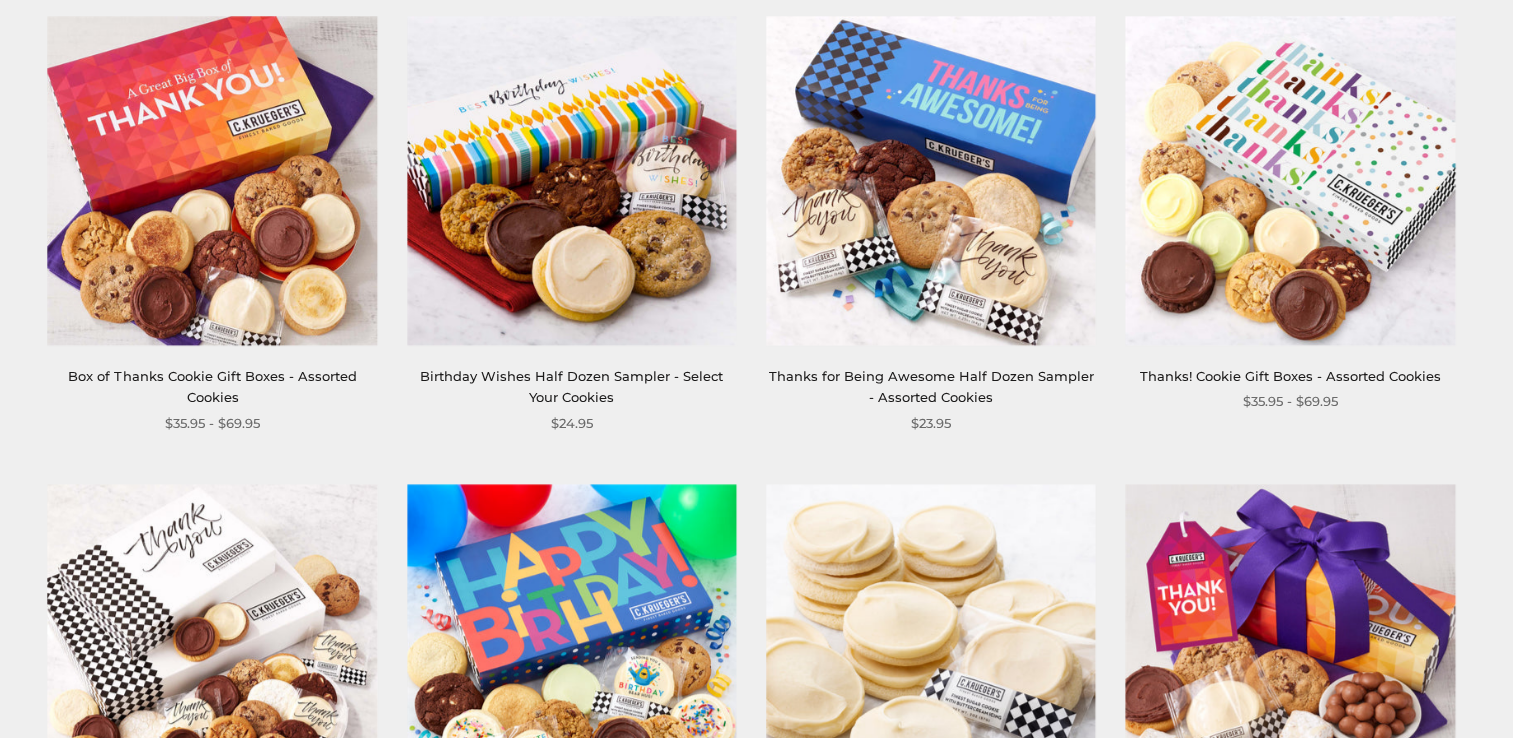 click at bounding box center [1290, 180] 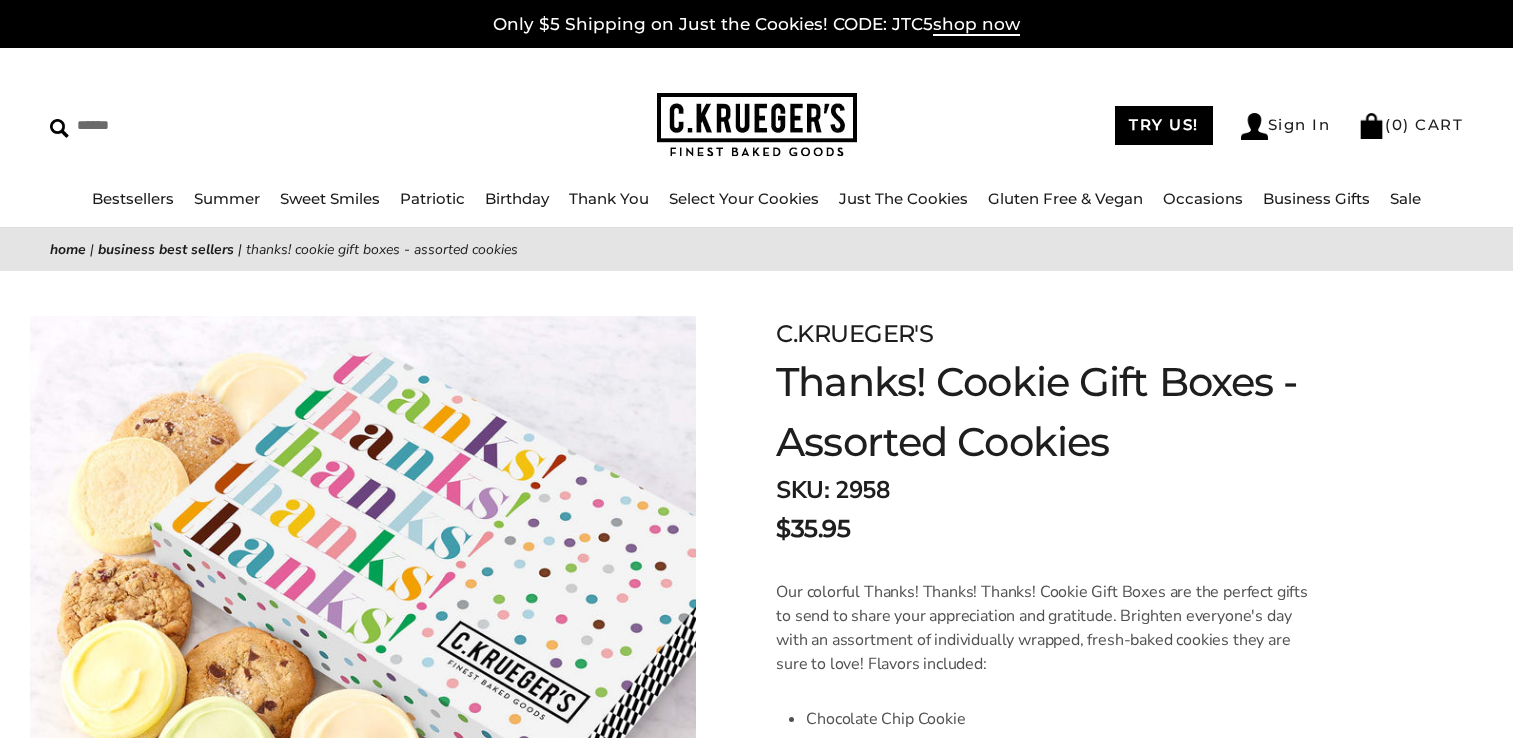scroll, scrollTop: 0, scrollLeft: 0, axis: both 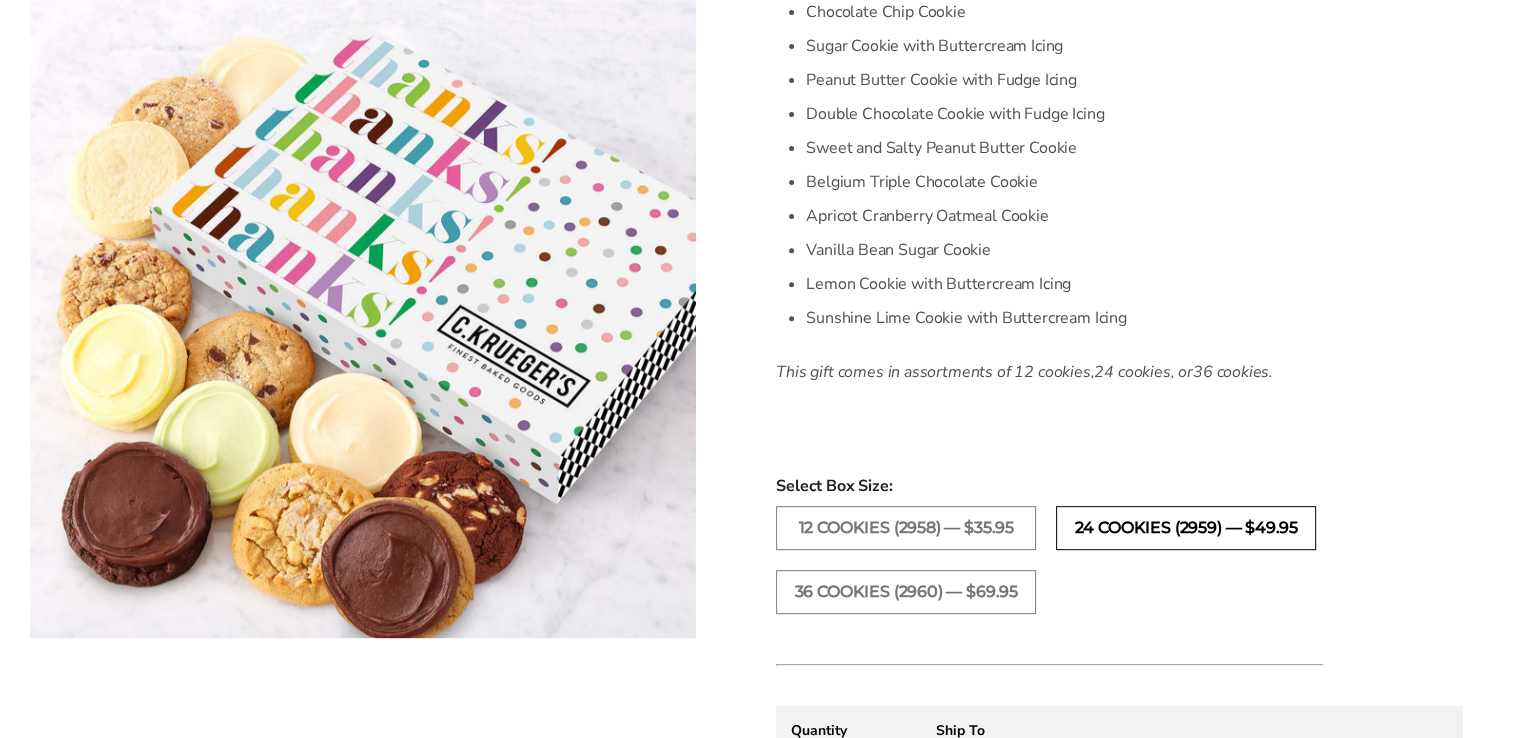 click on "24 Cookies (2959) — $49.95" at bounding box center [1186, 528] 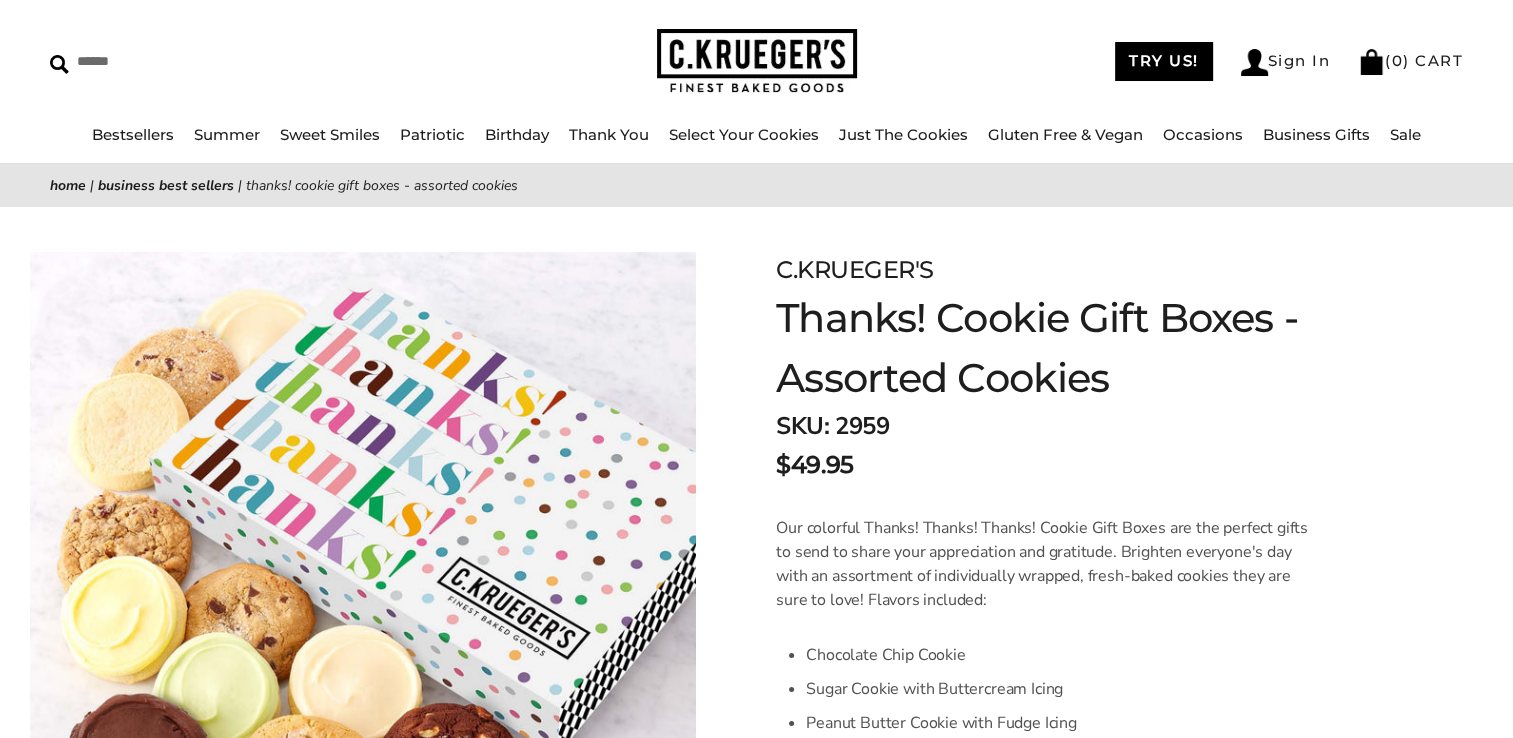 scroll, scrollTop: 63, scrollLeft: 0, axis: vertical 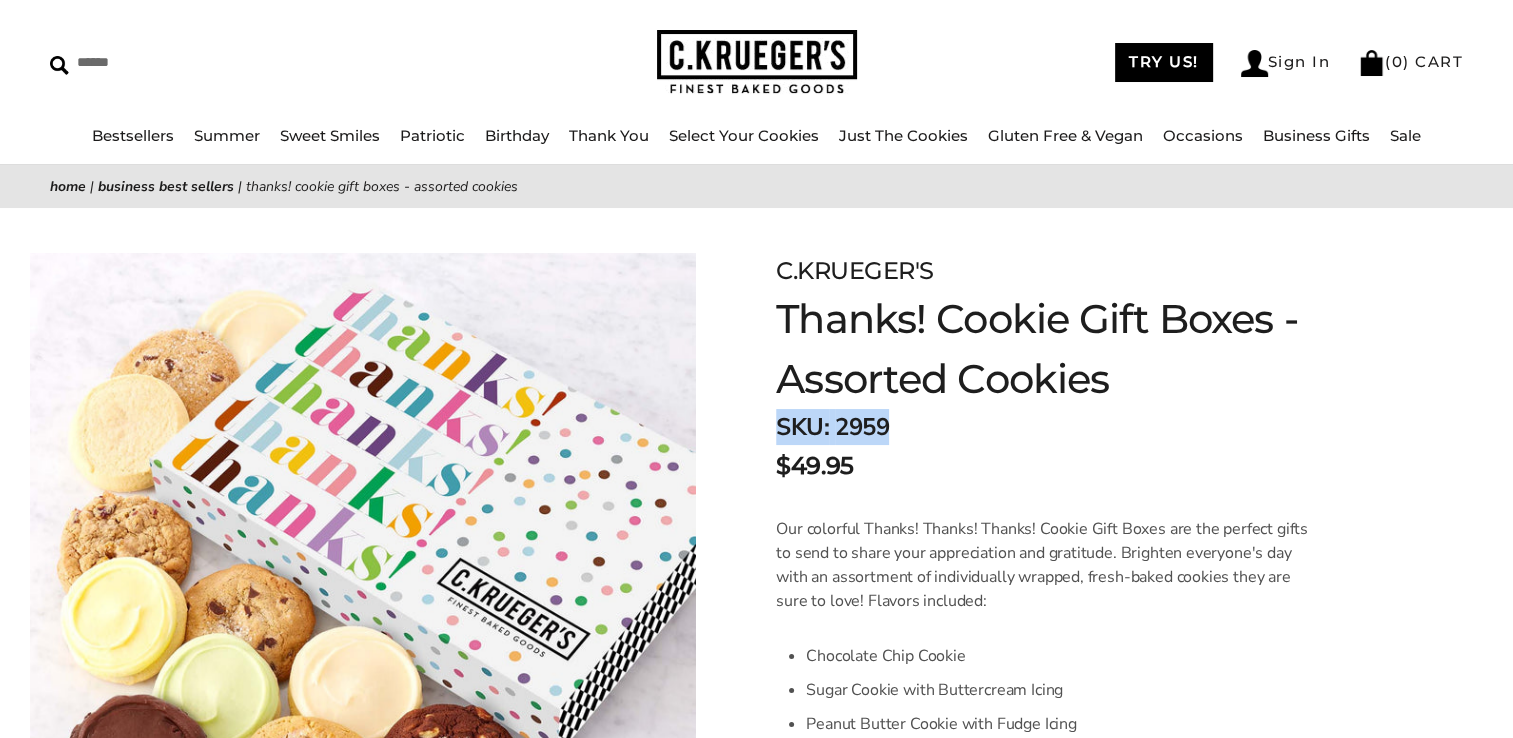 drag, startPoint x: 904, startPoint y: 420, endPoint x: 776, endPoint y: 435, distance: 128.87592 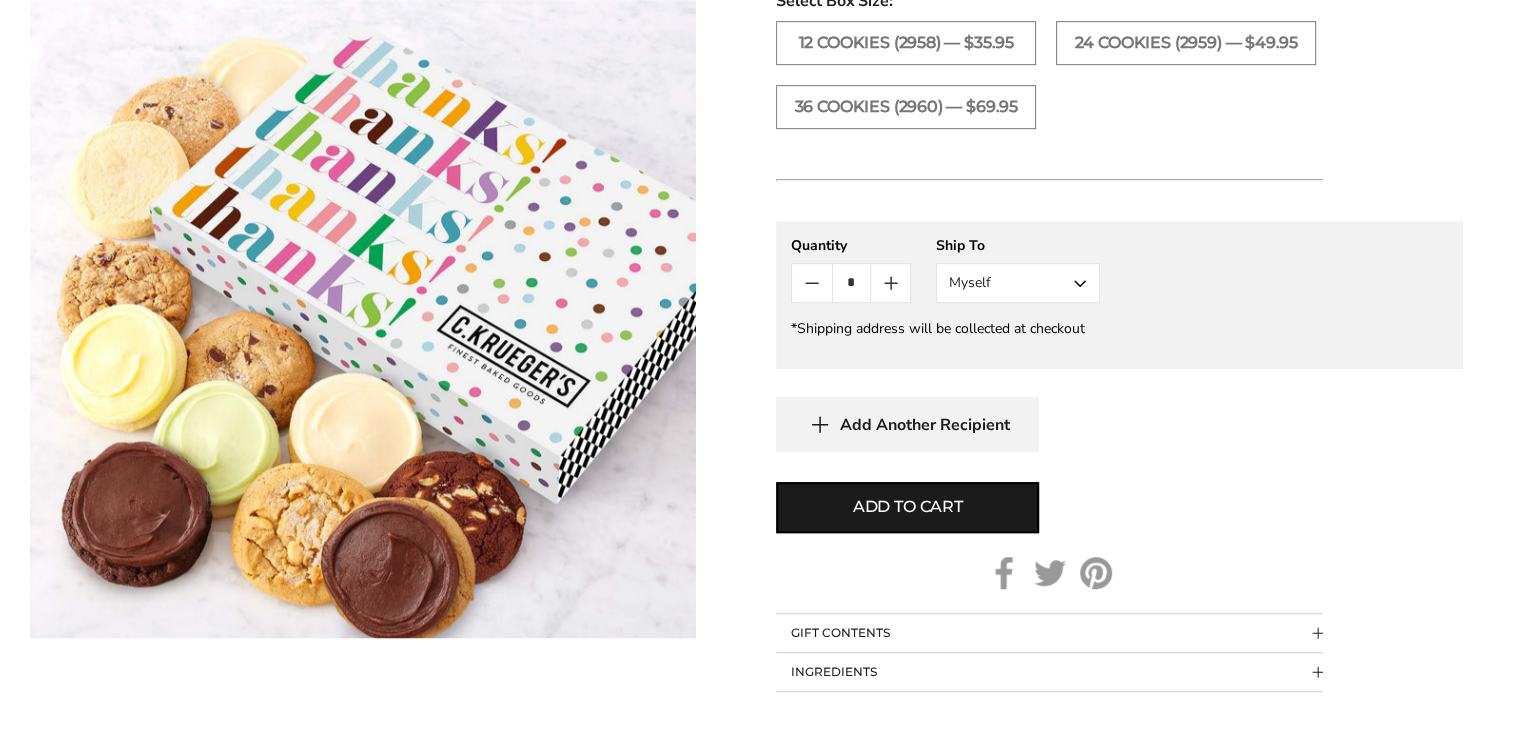 scroll, scrollTop: 1153, scrollLeft: 0, axis: vertical 